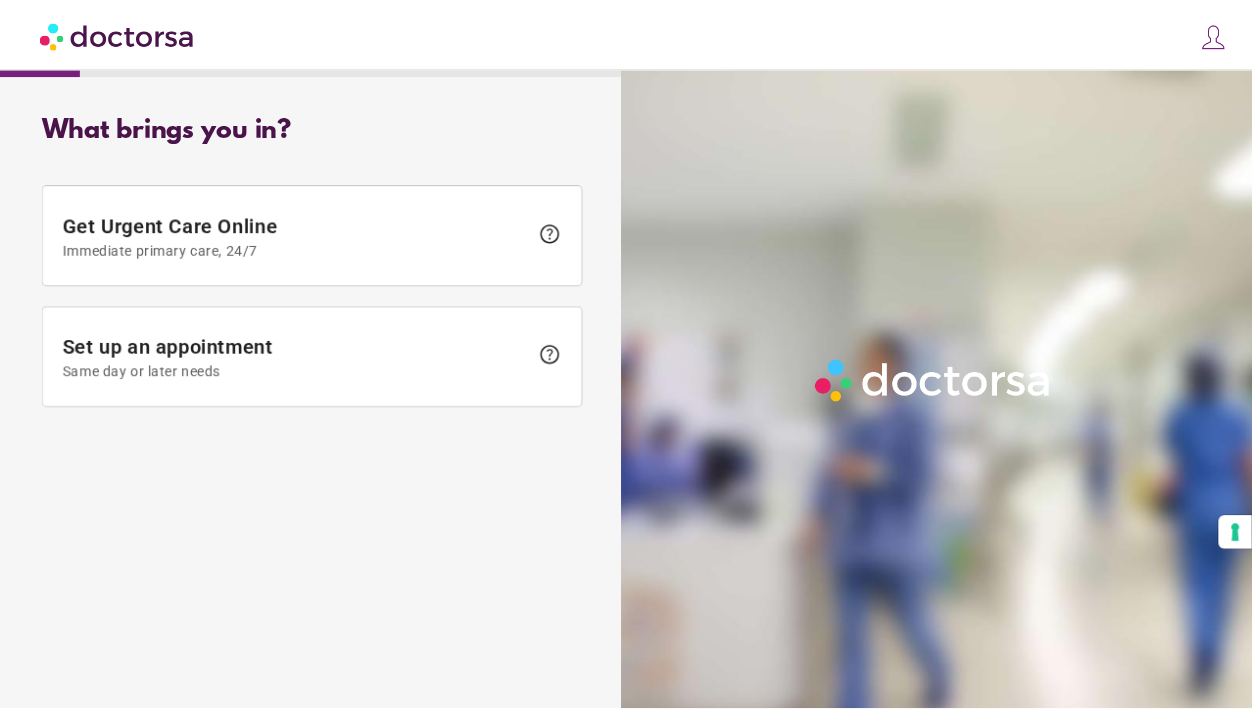 scroll, scrollTop: 0, scrollLeft: 0, axis: both 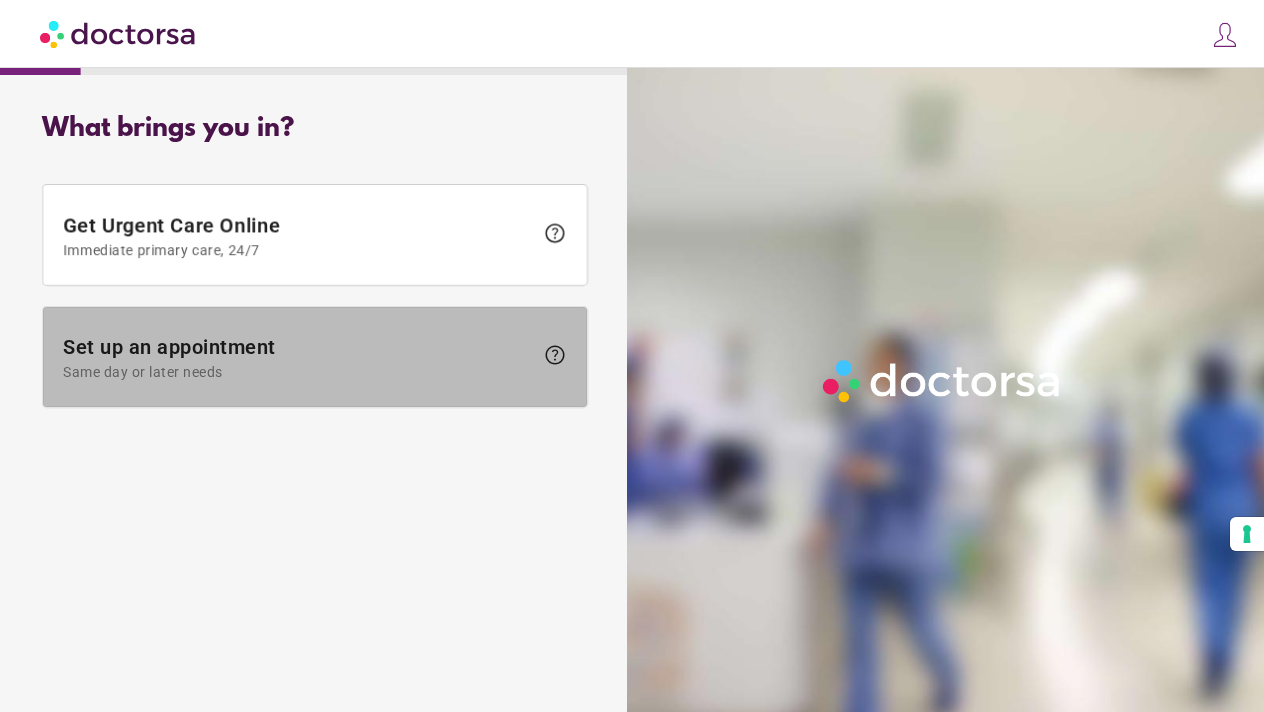 click on "Set up an appointment
Same day or later needs" at bounding box center (298, 357) 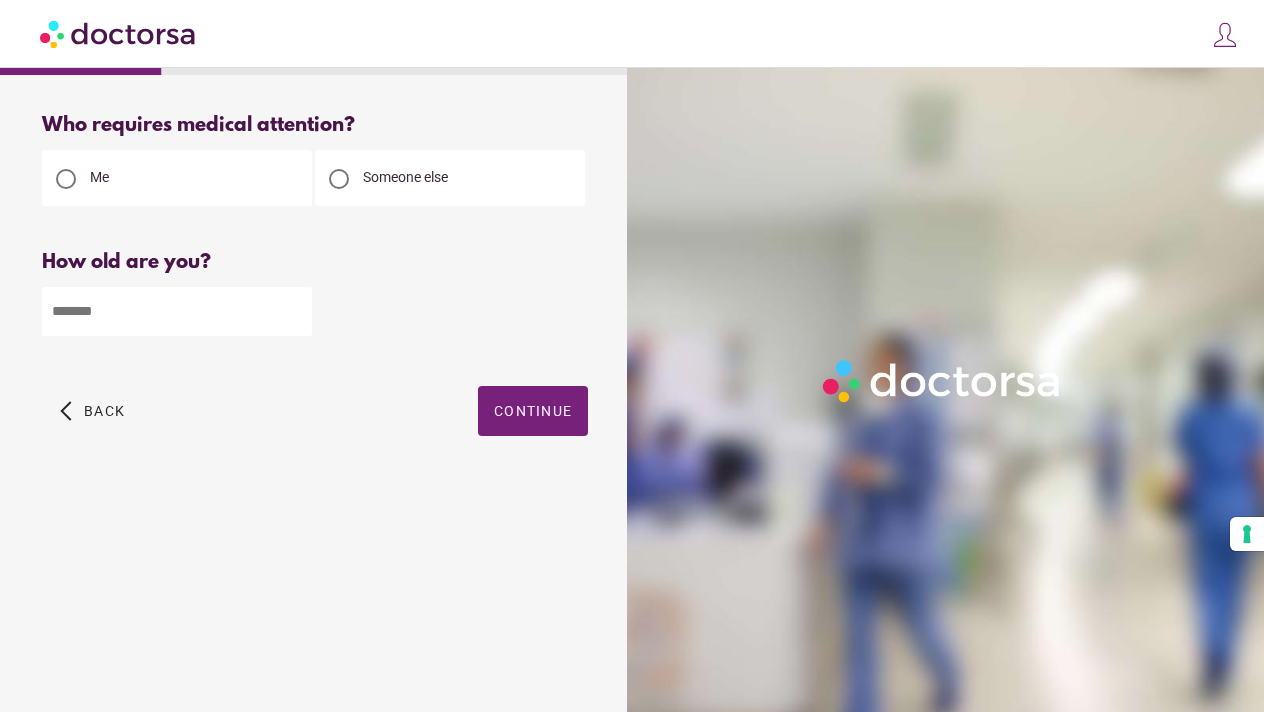 type on "*" 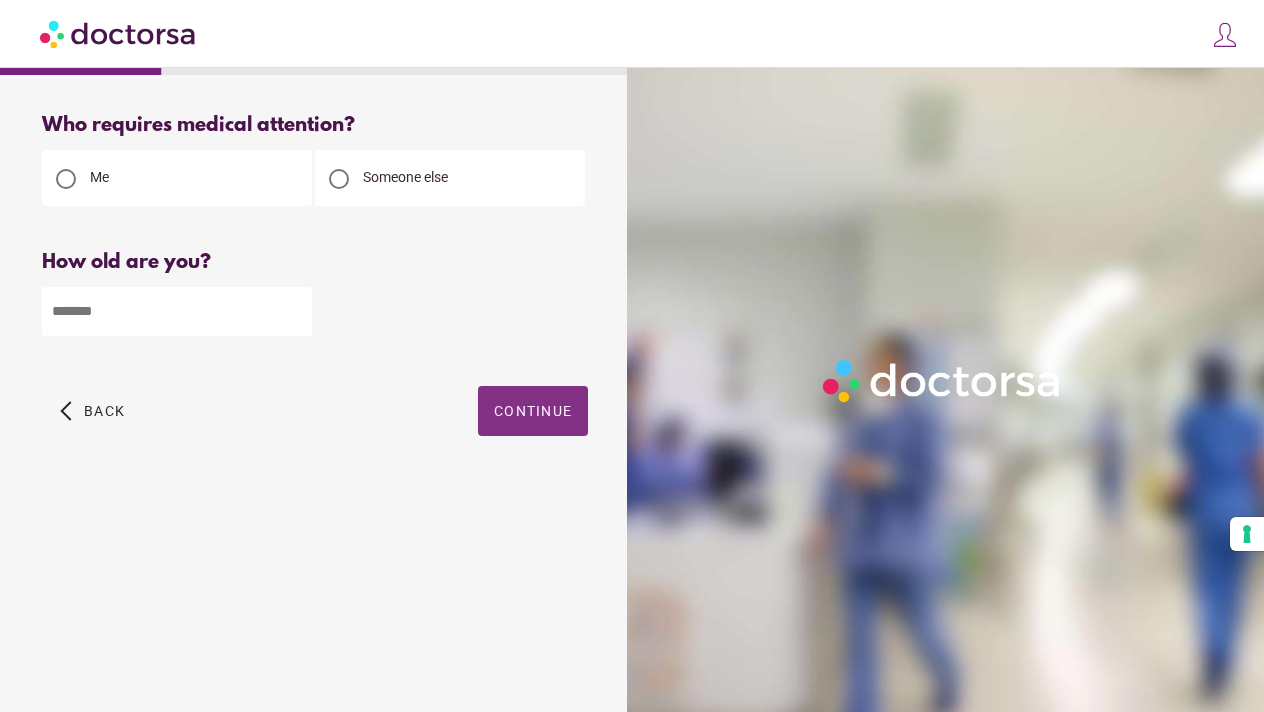type on "**" 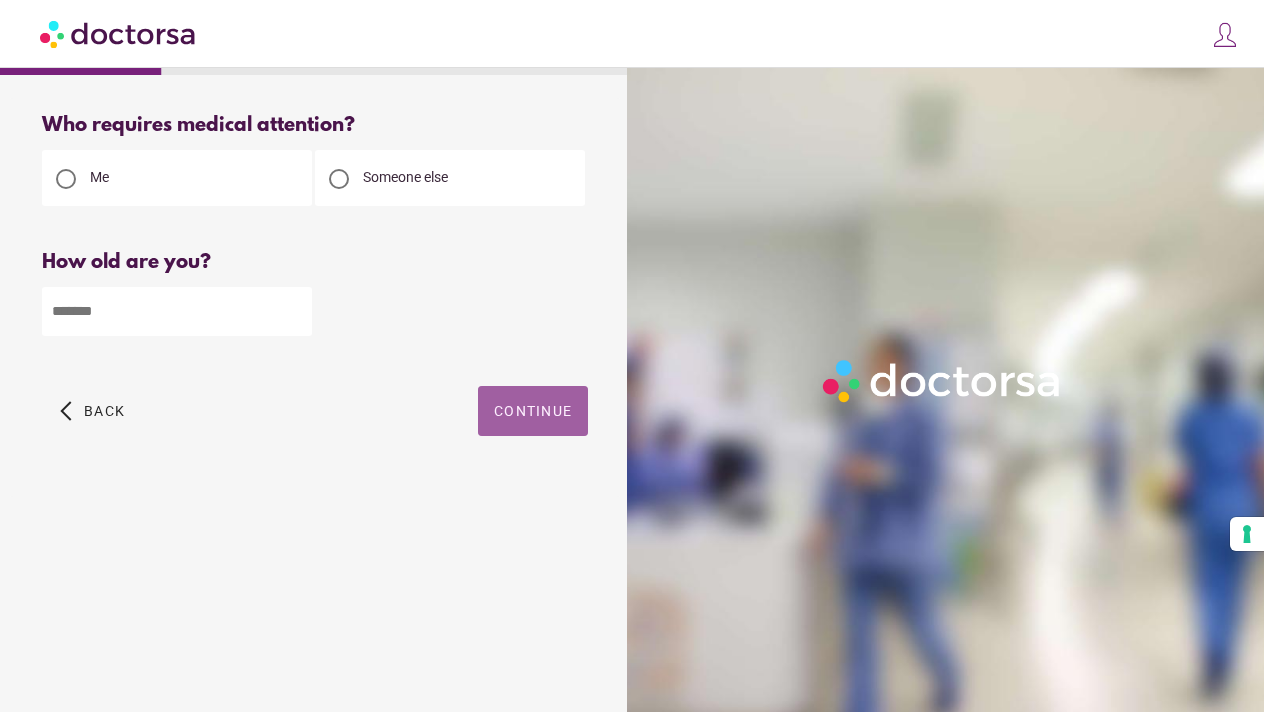 click at bounding box center (533, 411) 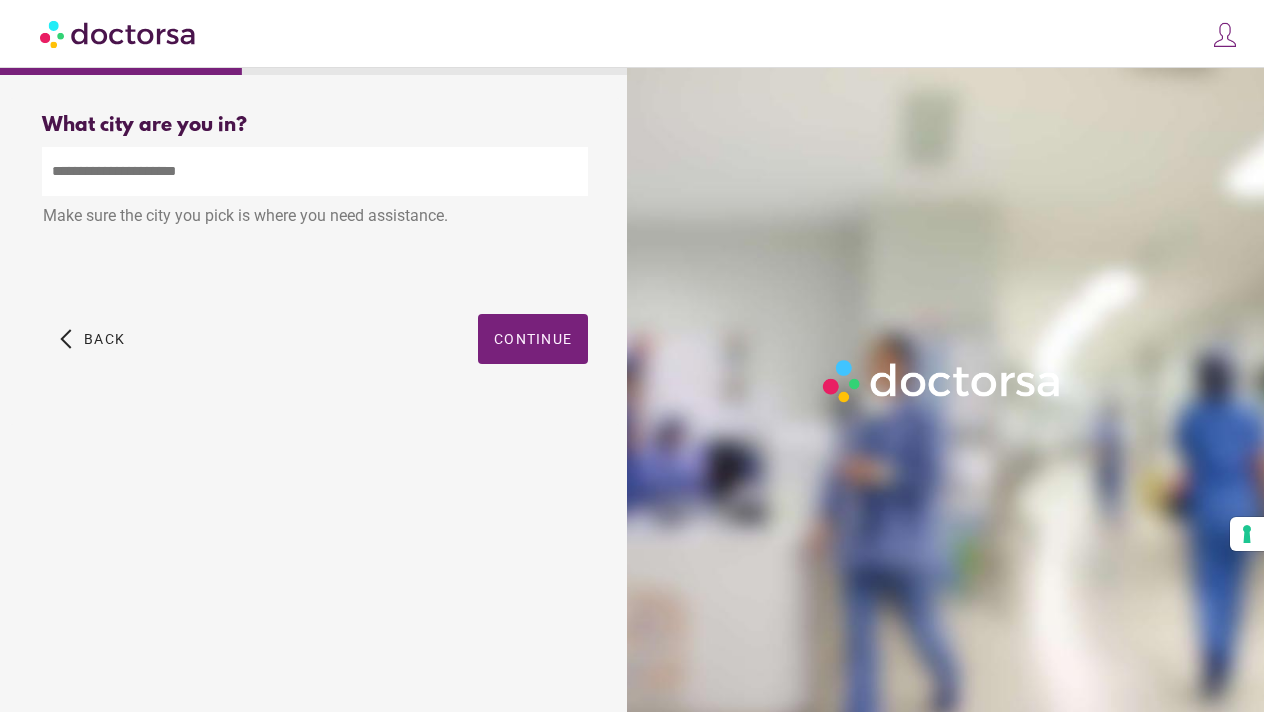 click at bounding box center (315, 171) 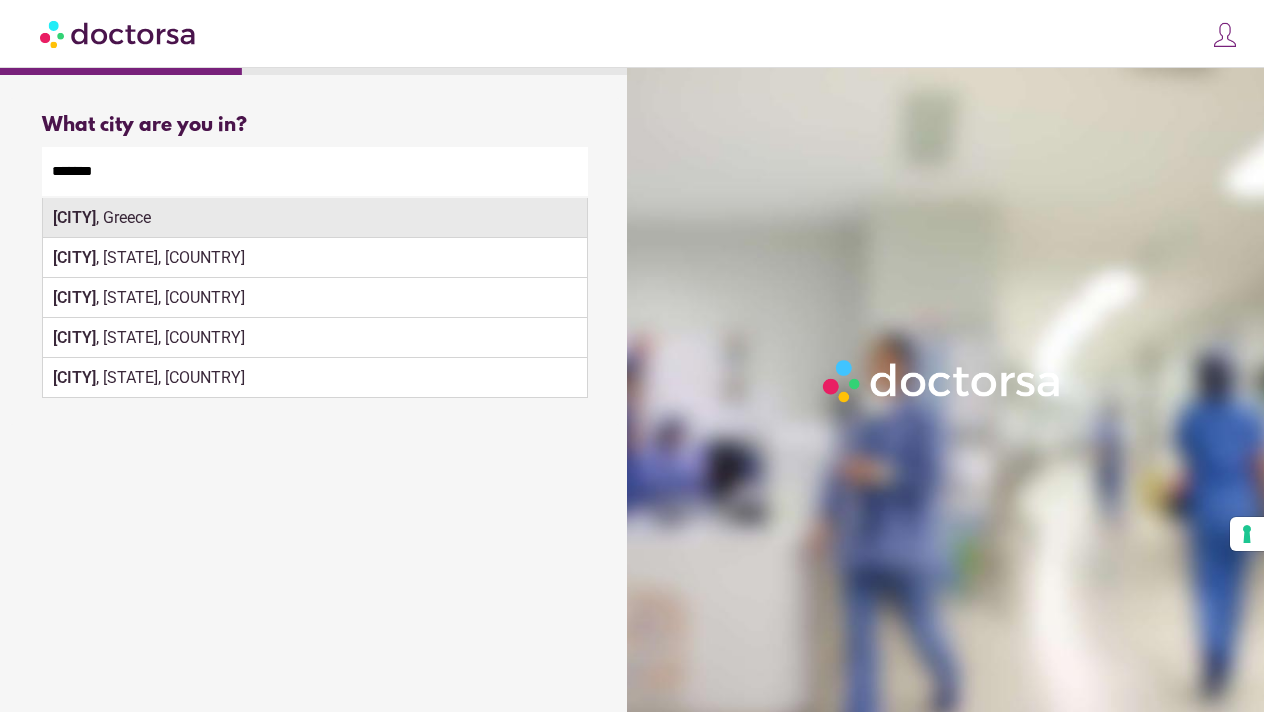 click on "Athens , Greece" at bounding box center [315, 218] 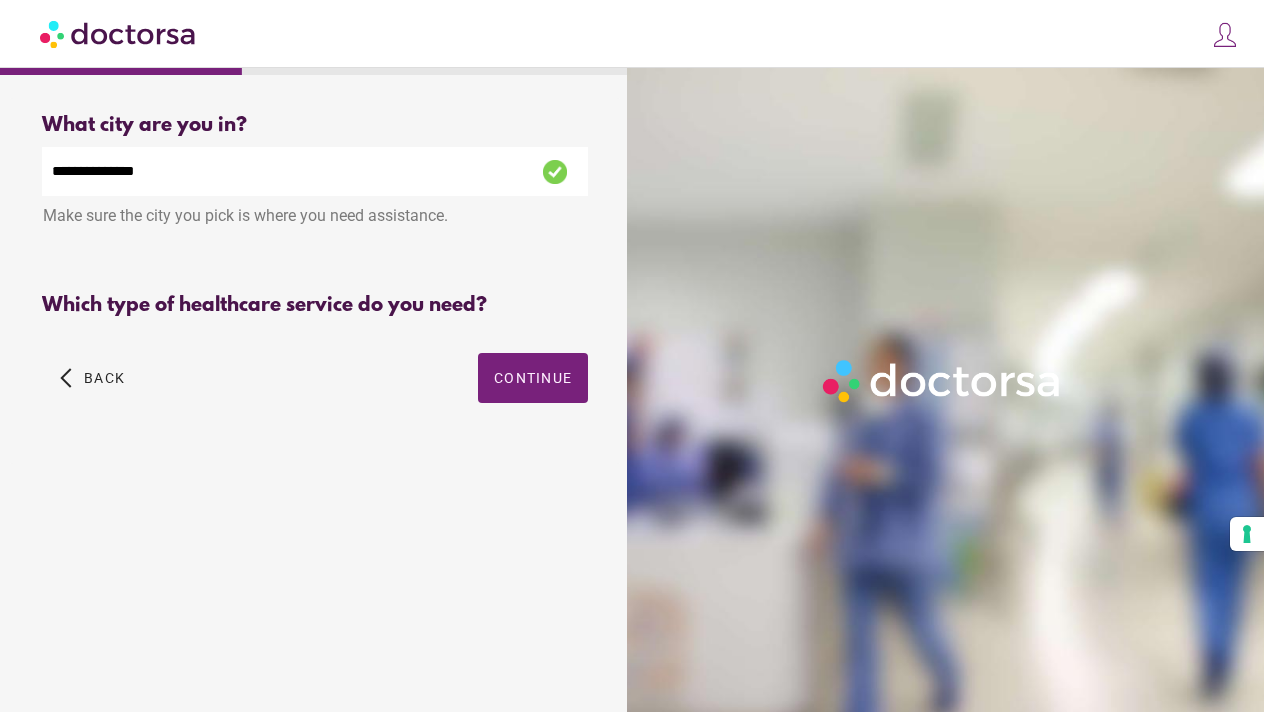 click on "Primary Care
Pediatrics
Dermatology
Ob-Gyn
Eye Care
Orthopedics
Psychiatry" at bounding box center [315, 371] 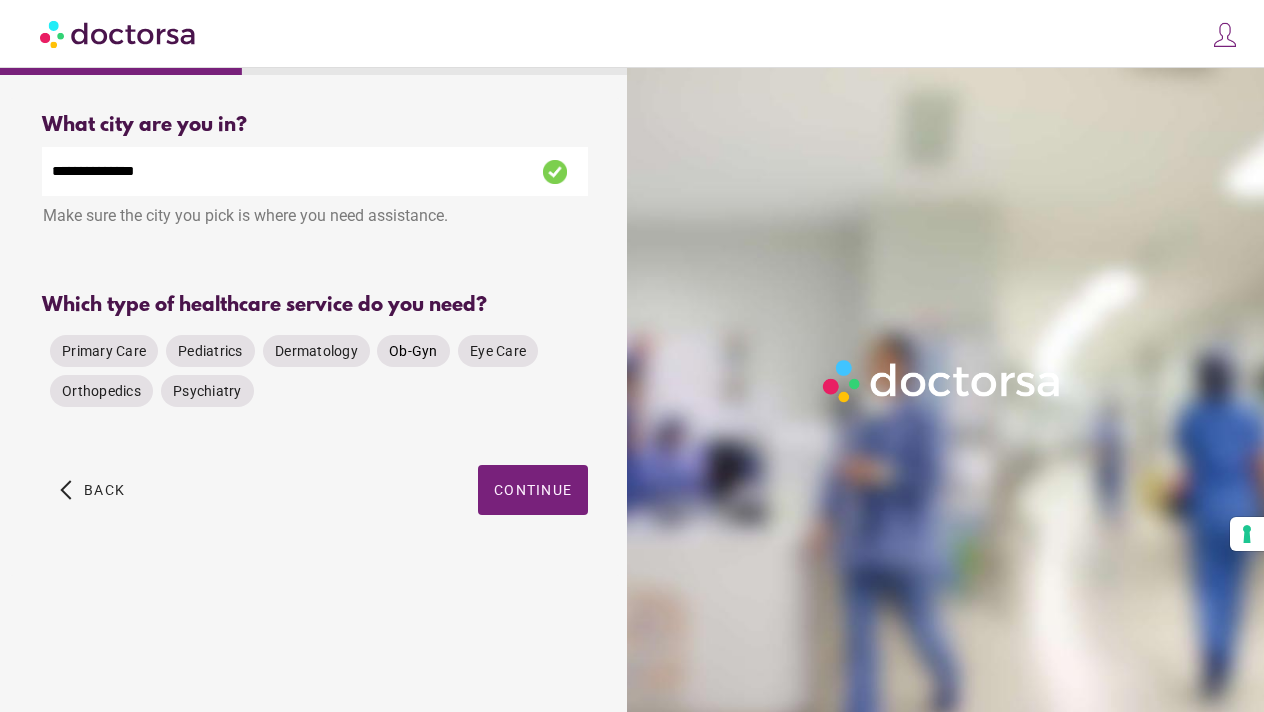click on "Ob-Gyn" at bounding box center [413, 351] 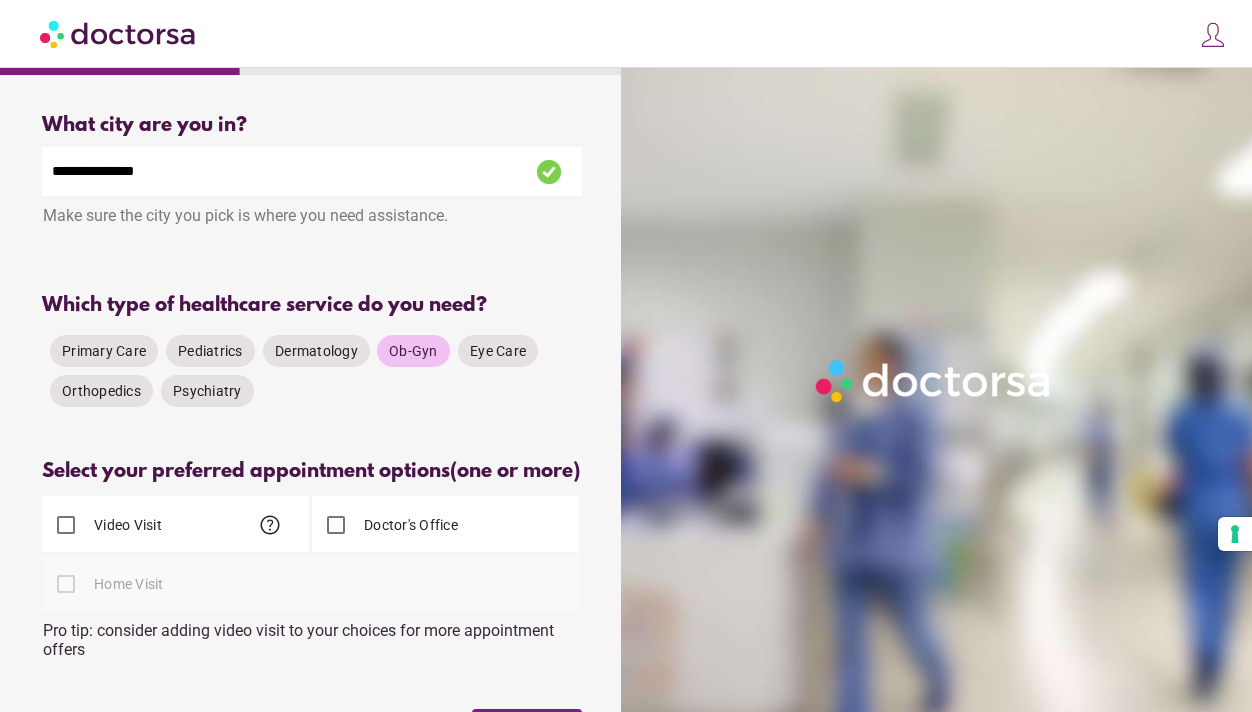 click on "Select your preferred appointment options  (one or more)" at bounding box center [312, 471] 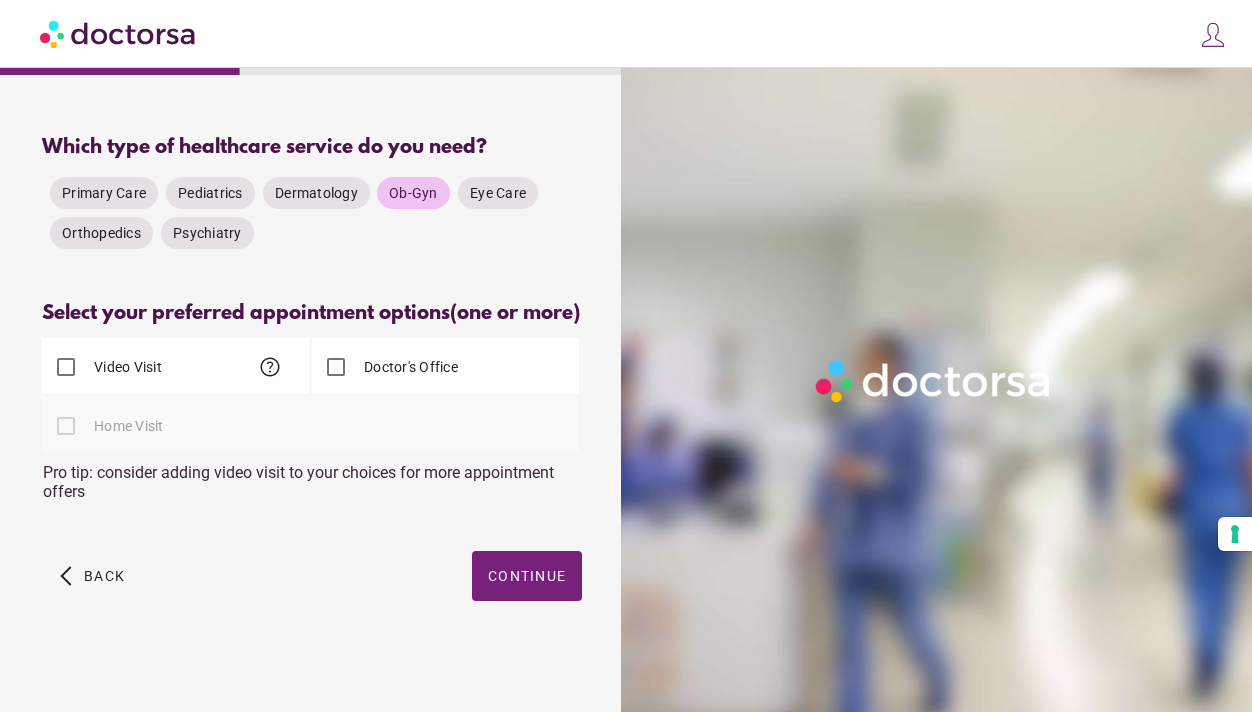 scroll, scrollTop: 176, scrollLeft: 0, axis: vertical 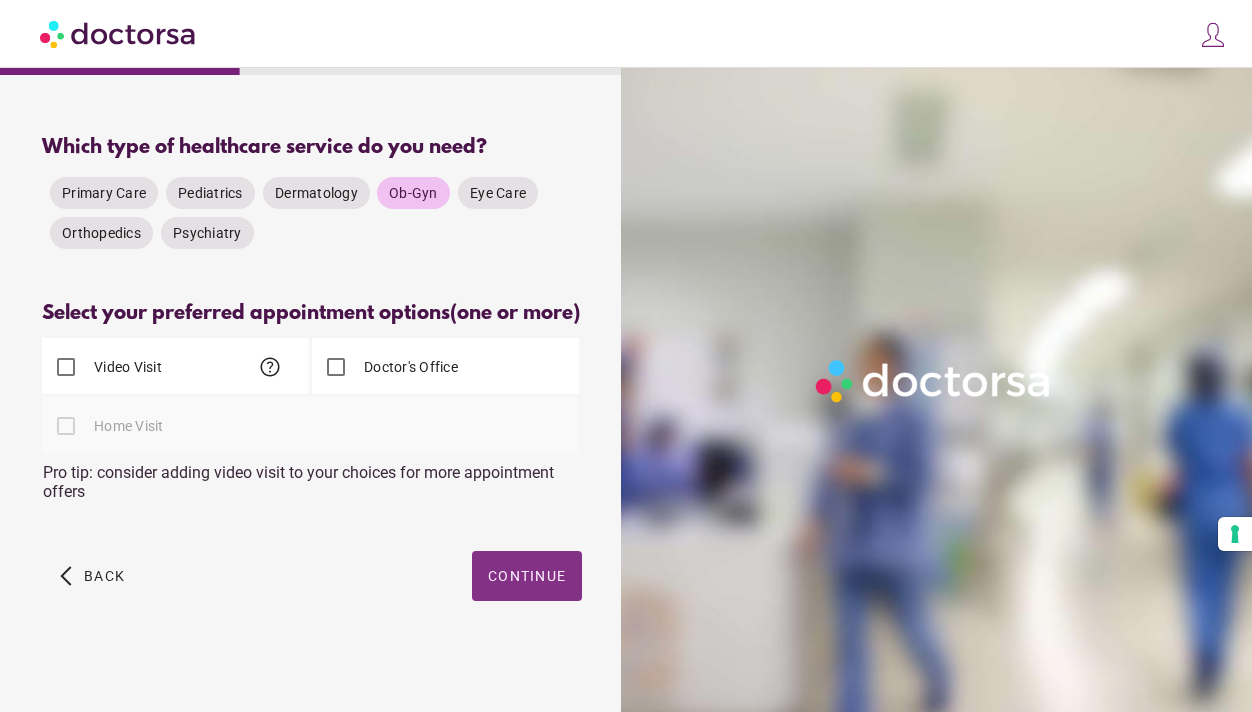 click on "Continue" at bounding box center (527, 576) 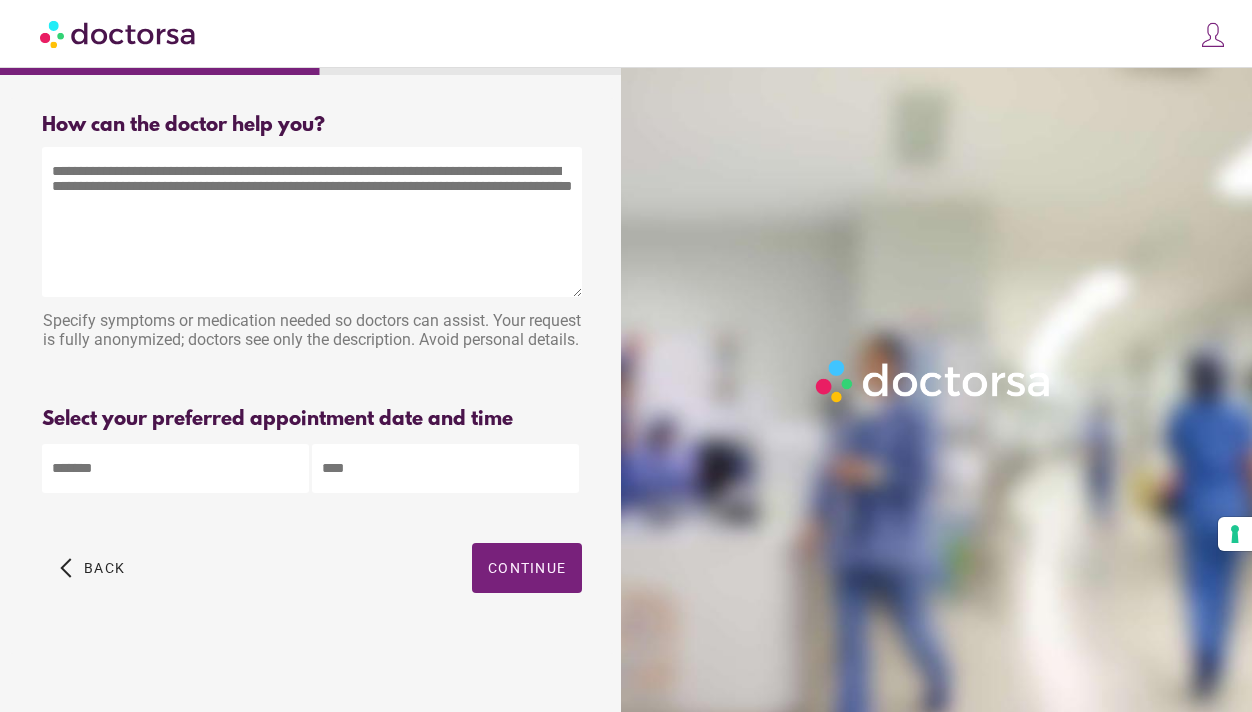 scroll, scrollTop: 0, scrollLeft: 0, axis: both 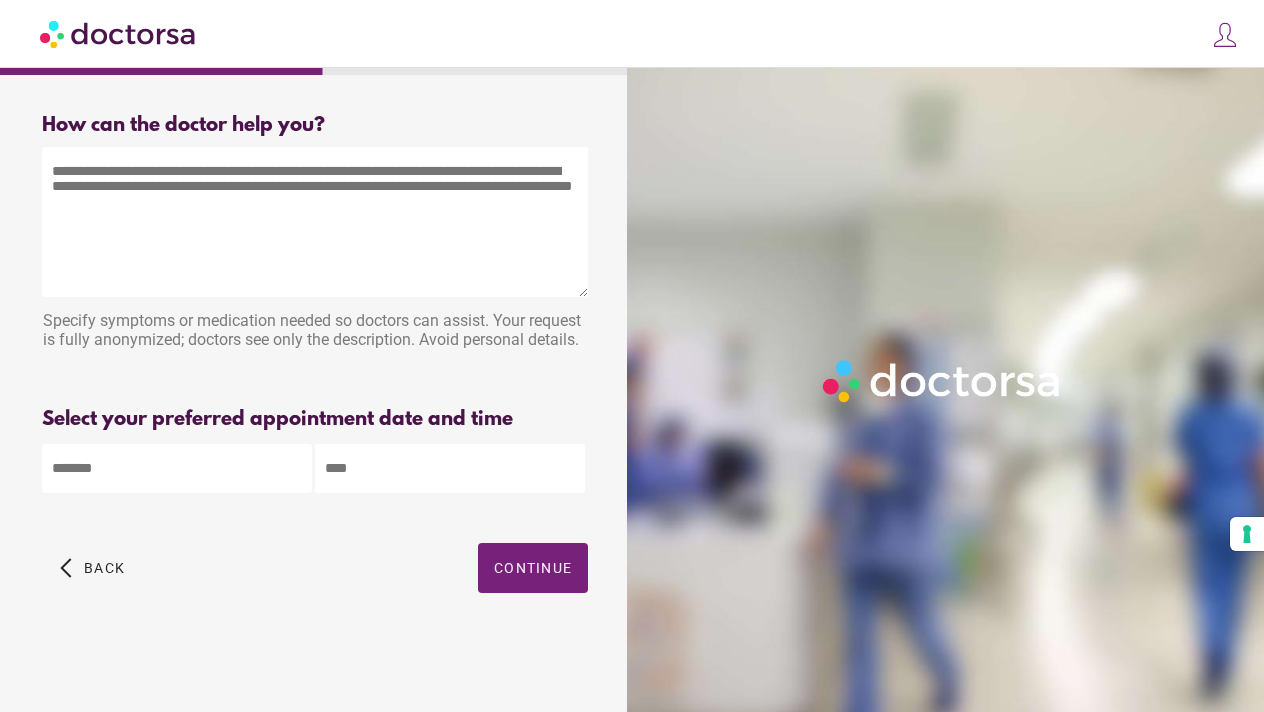 click at bounding box center [315, 222] 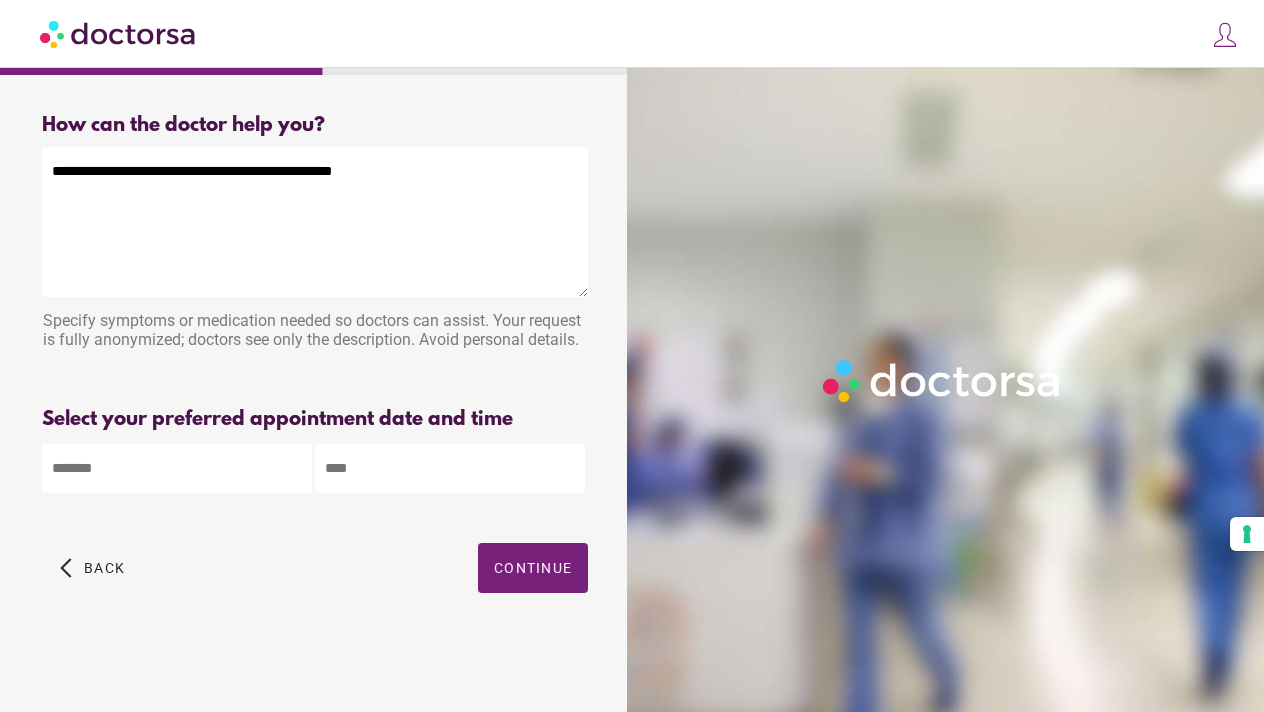 type on "**********" 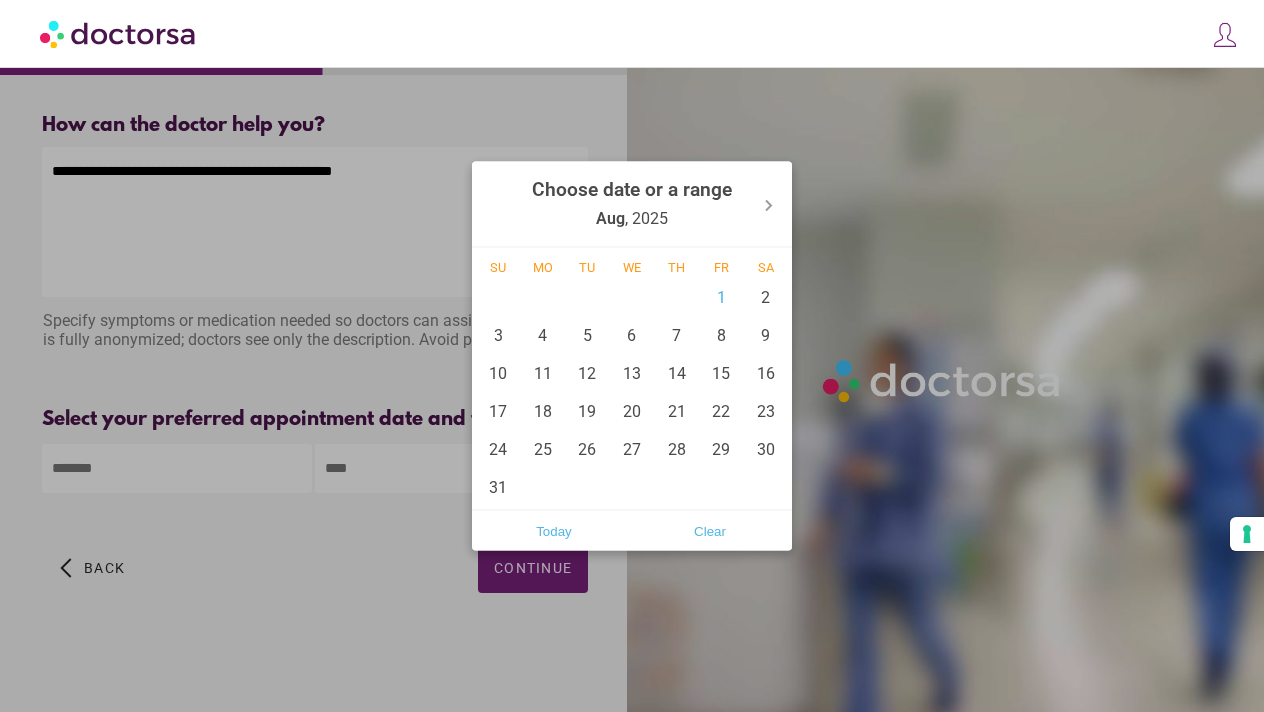 click on "**********" at bounding box center (632, 356) 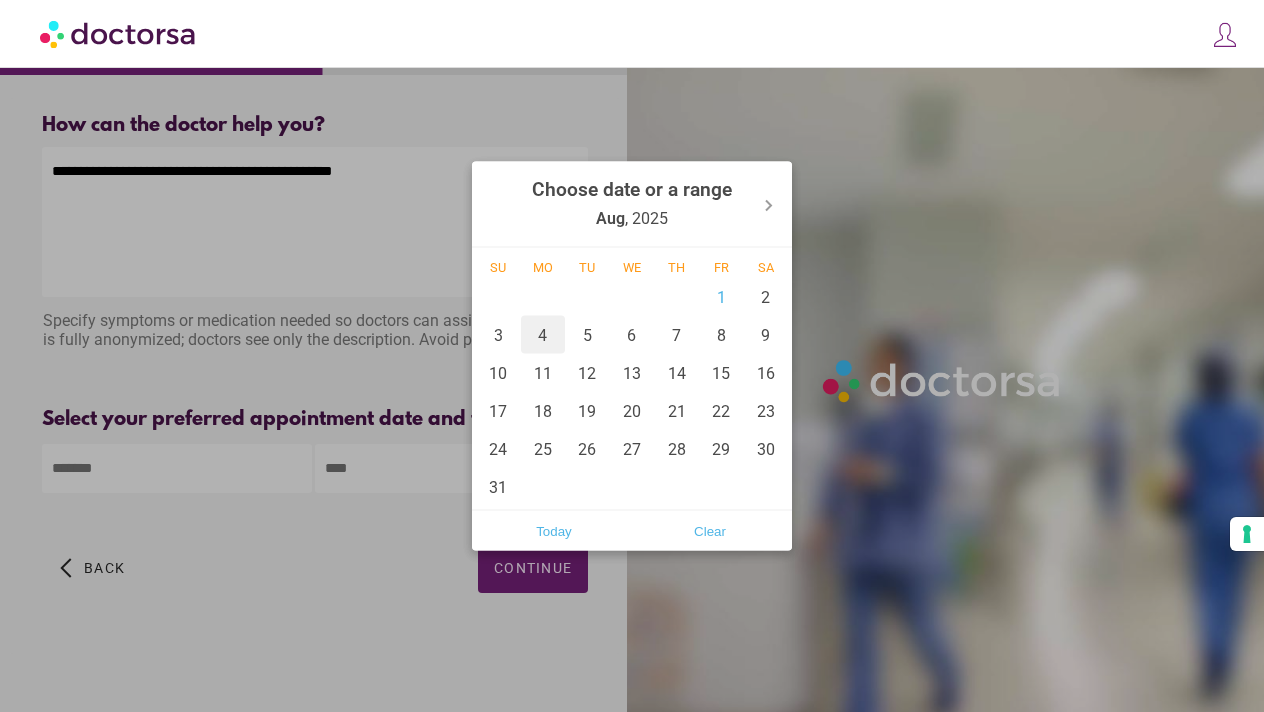 click on "4" at bounding box center (543, 335) 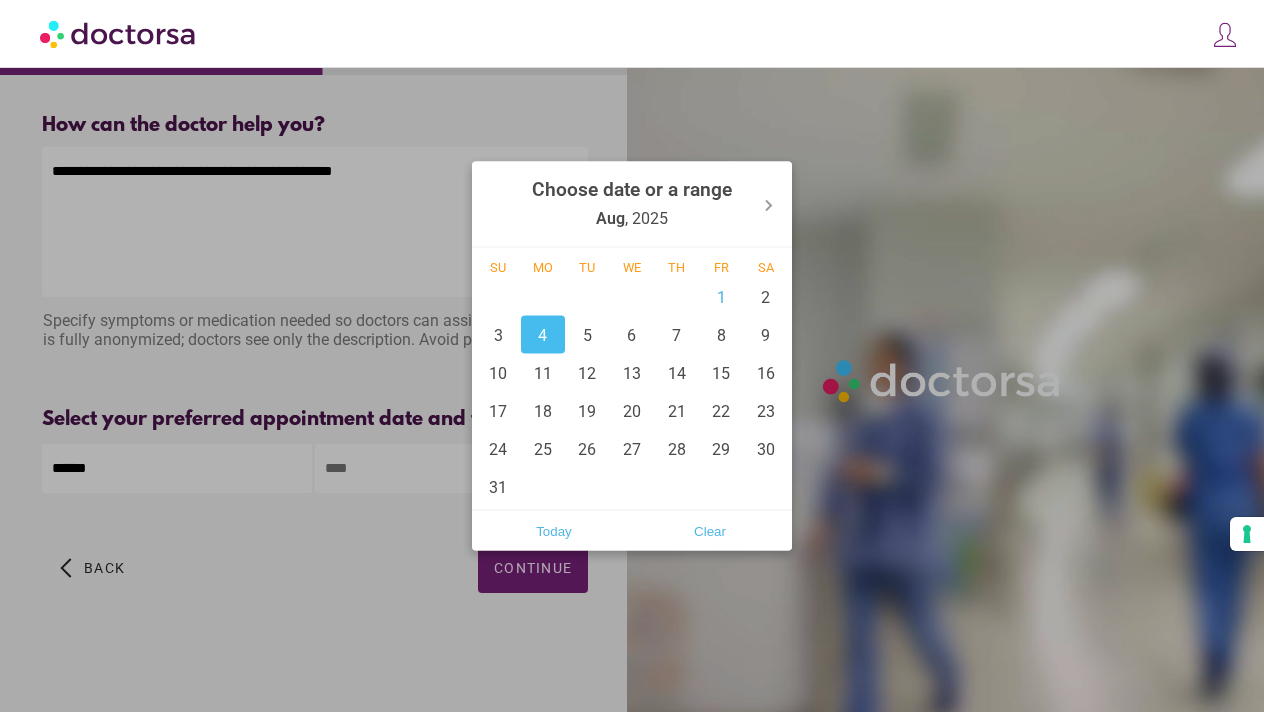 click on "4" at bounding box center [543, 335] 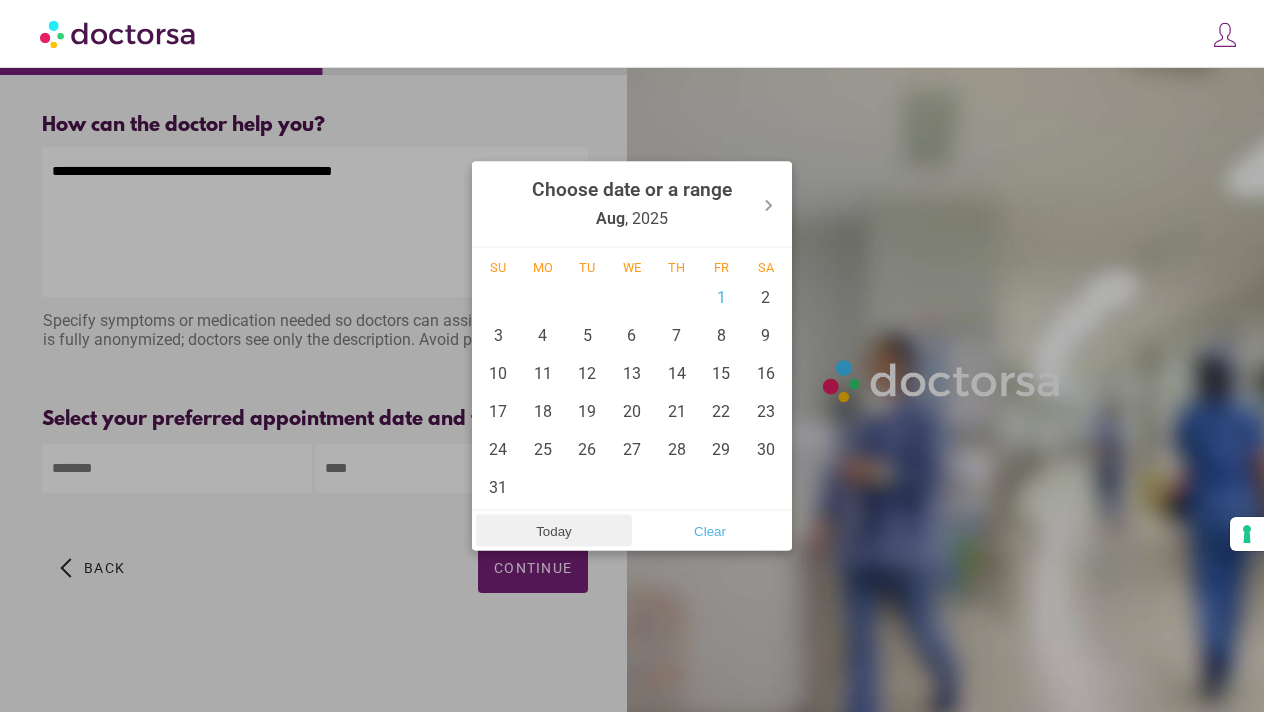 click on "Today" at bounding box center (554, 531) 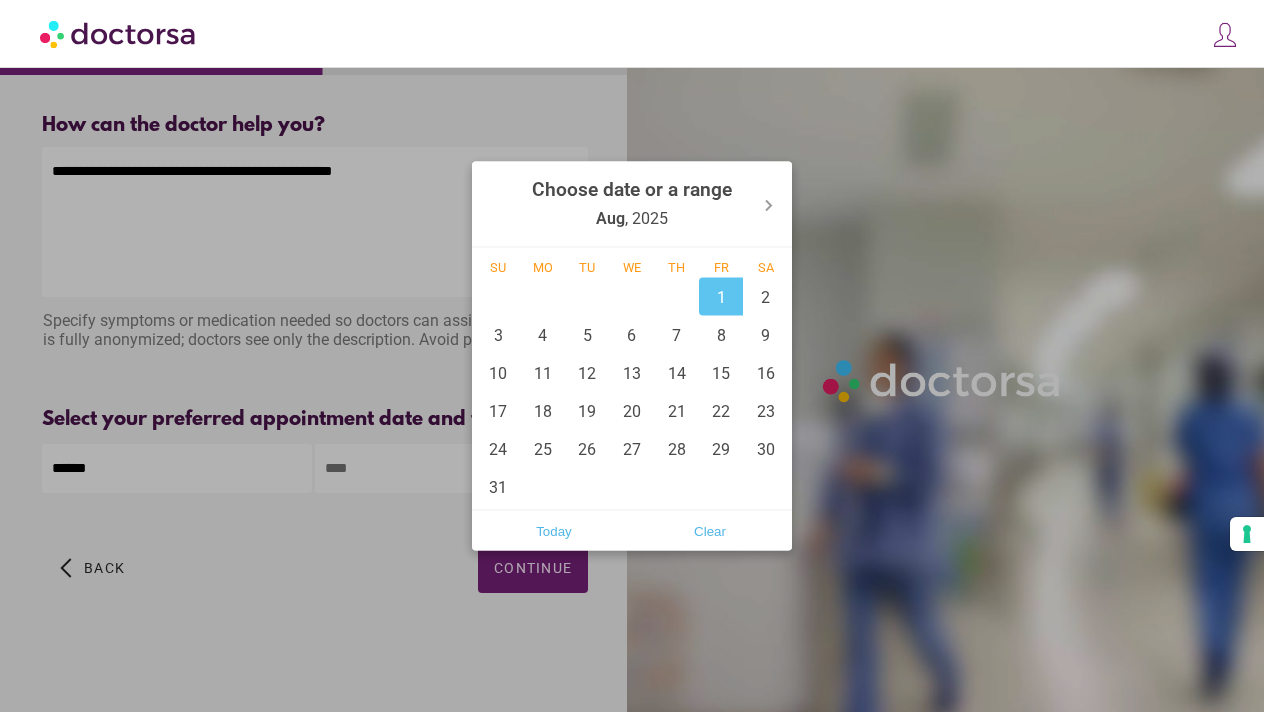 click on "**********" at bounding box center [632, 356] 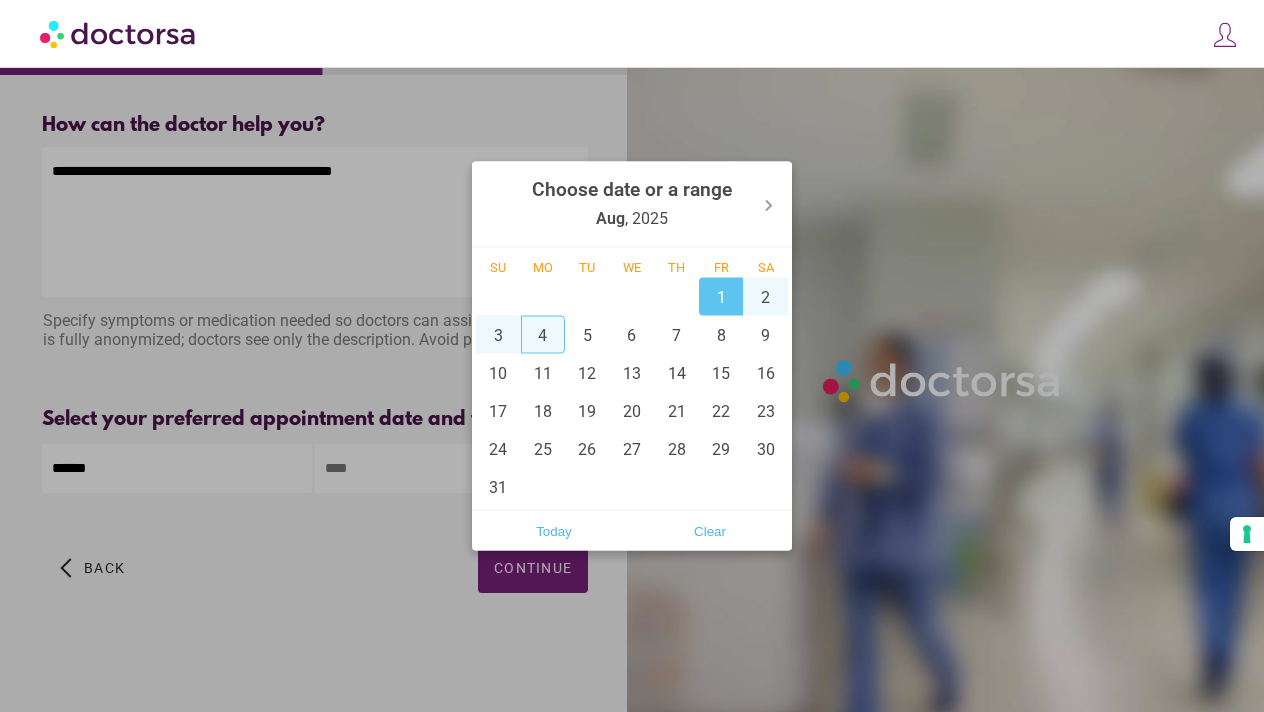 click on "4" at bounding box center [543, 335] 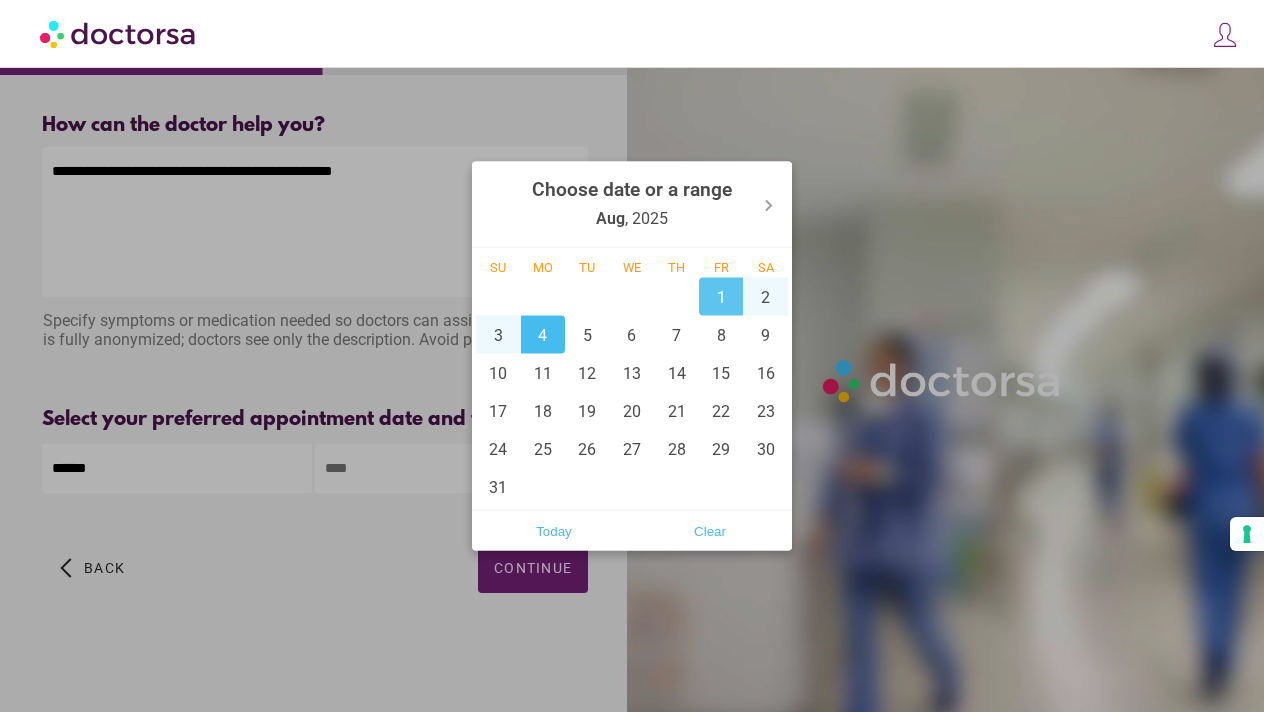 type on "**********" 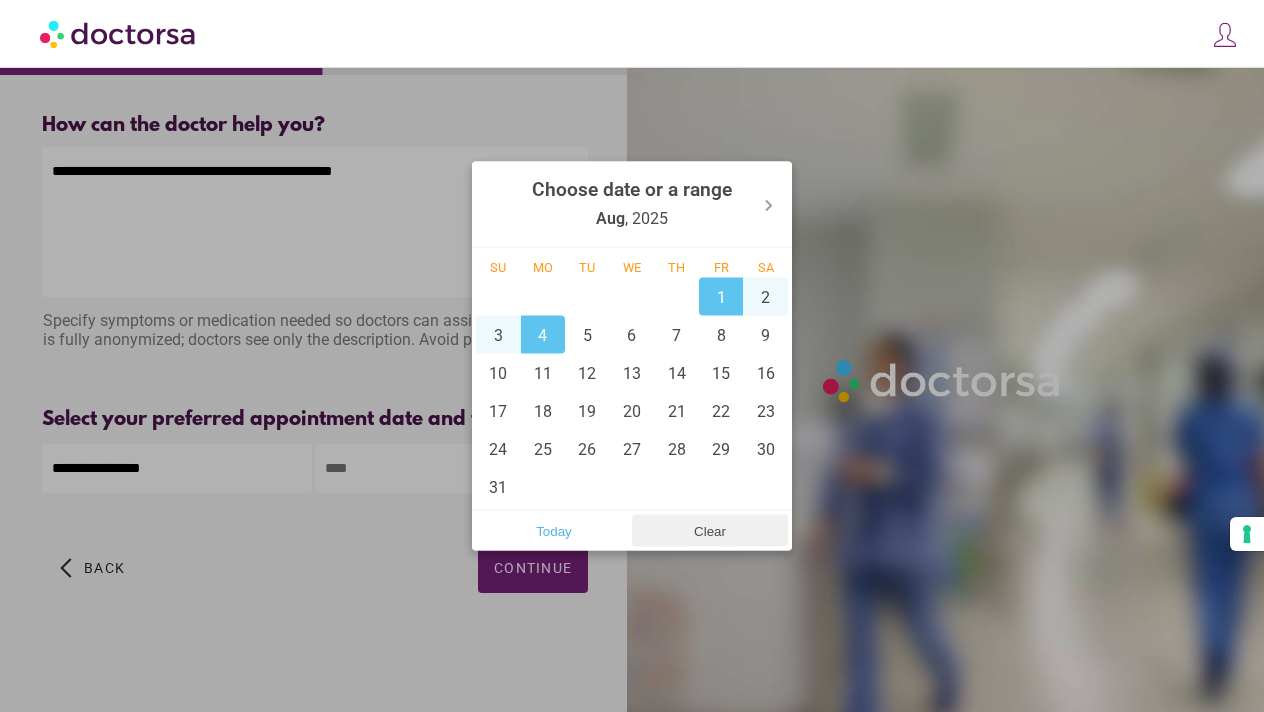 click on "Clear" at bounding box center [710, 531] 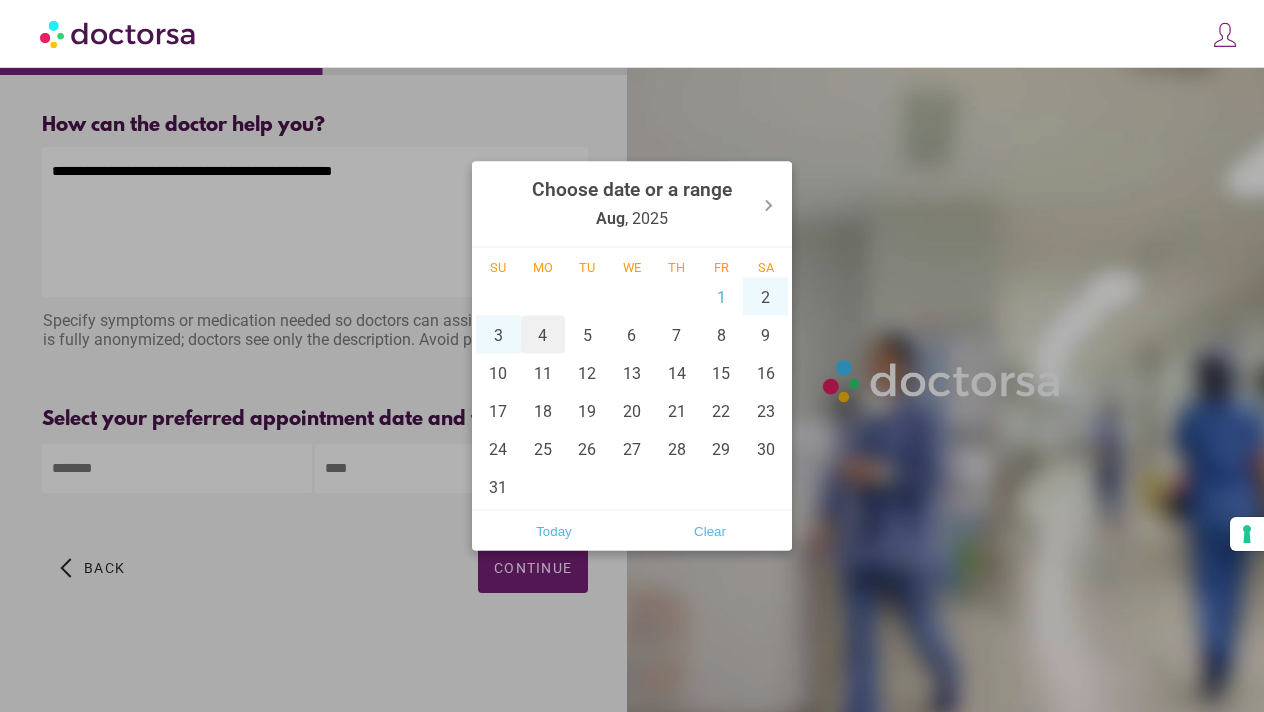 click on "4" at bounding box center (543, 335) 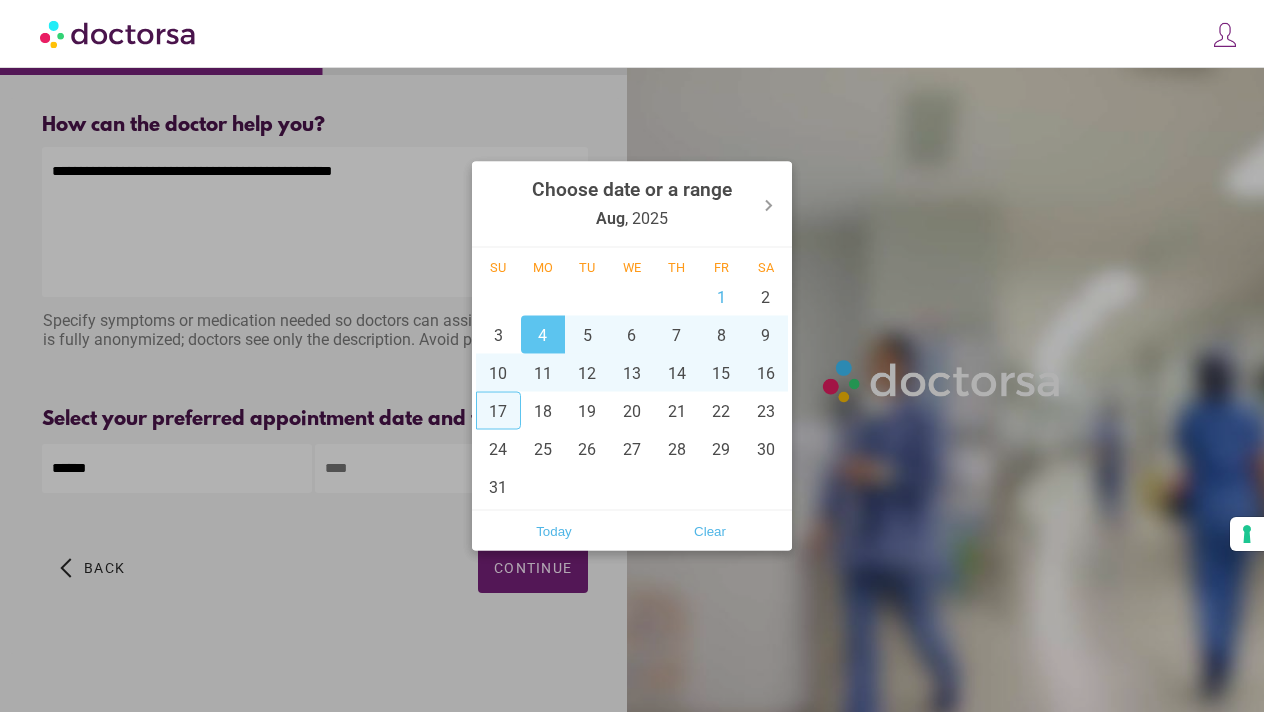 click at bounding box center (632, 356) 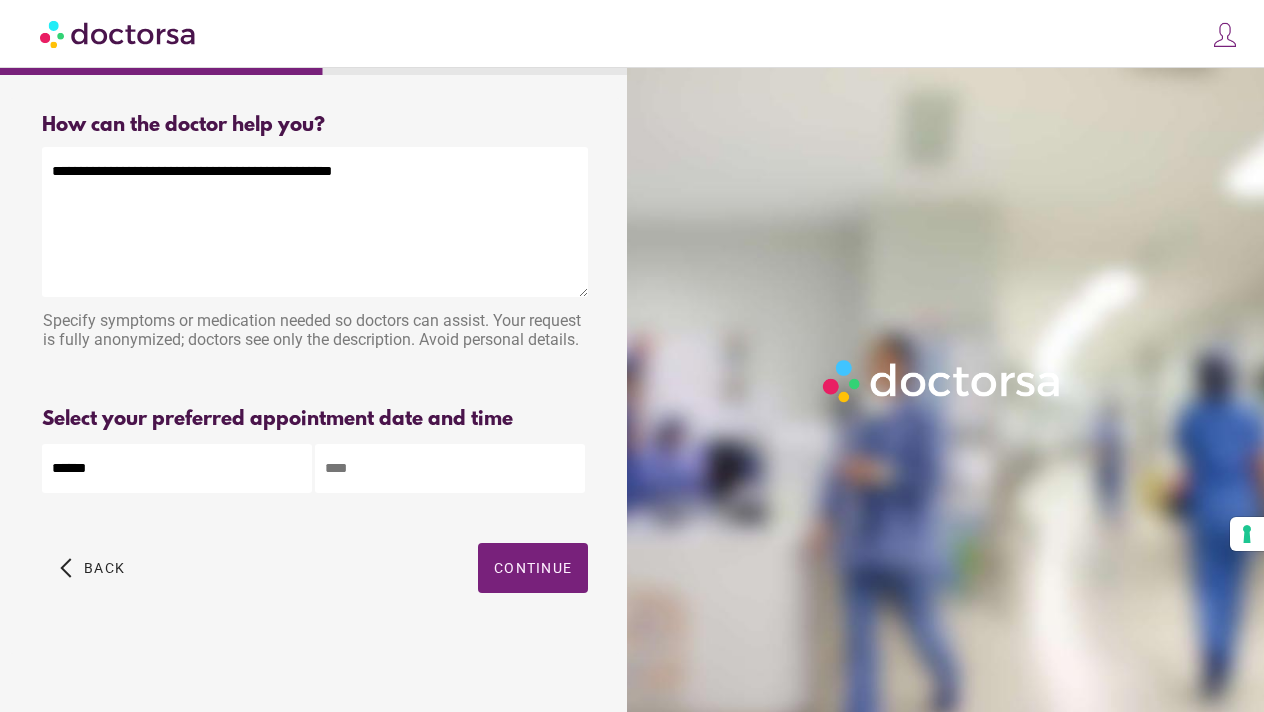 click at bounding box center (450, 468) 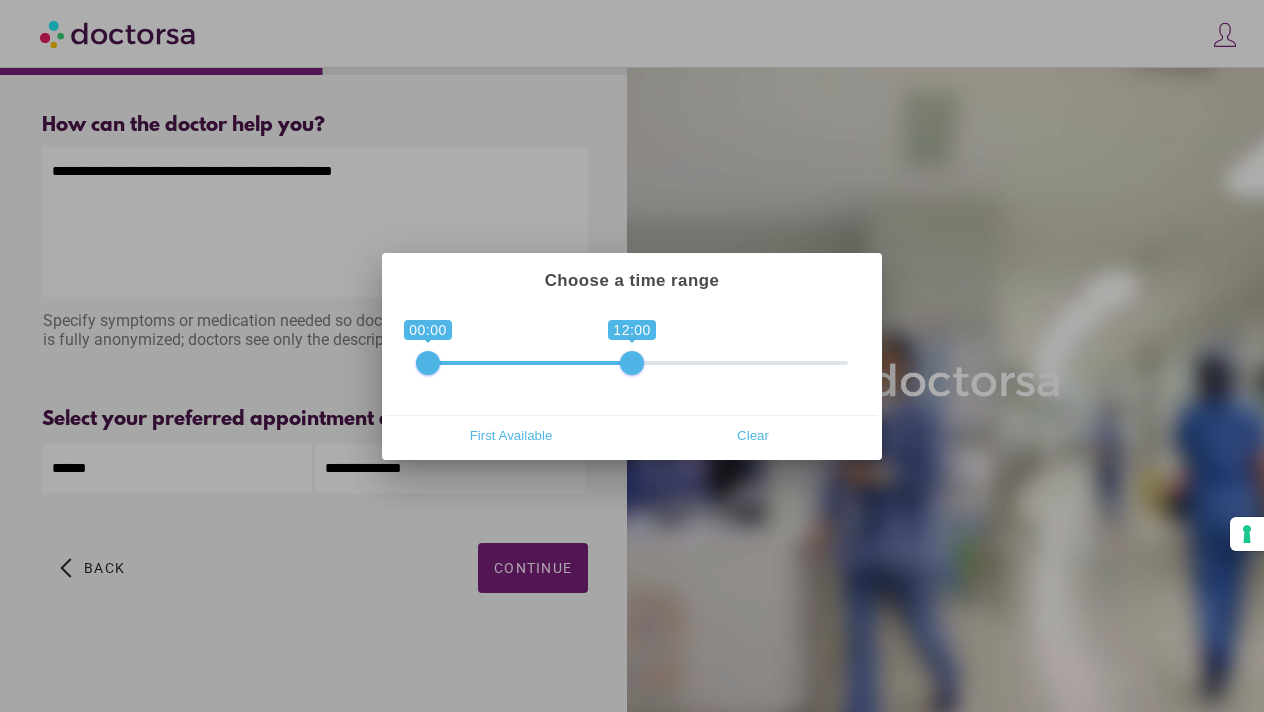 type on "**********" 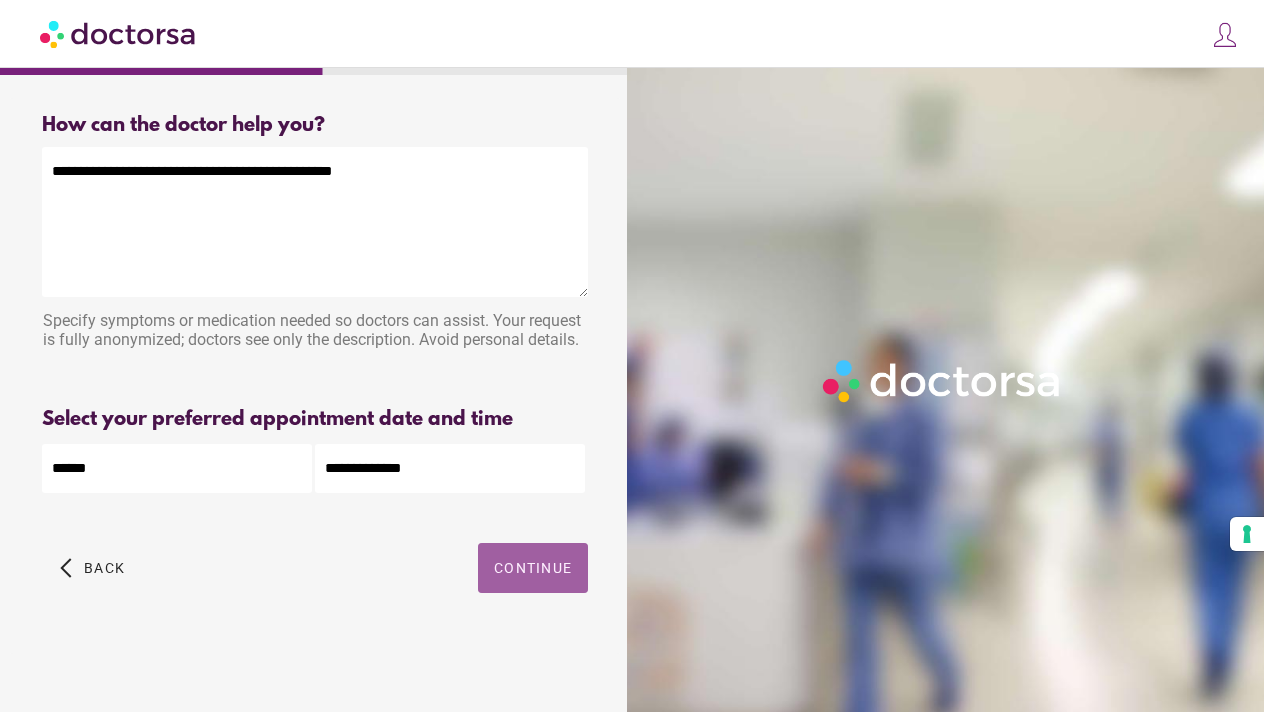 click on "Continue" at bounding box center [533, 568] 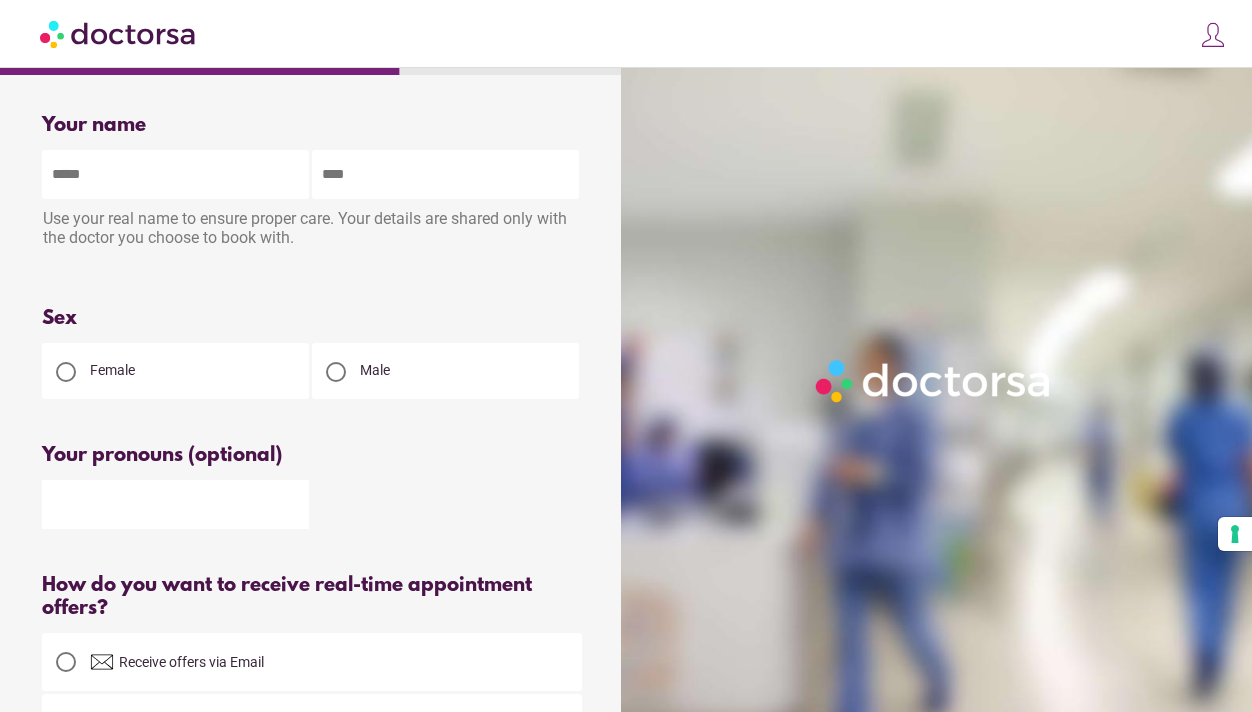 scroll, scrollTop: 0, scrollLeft: 0, axis: both 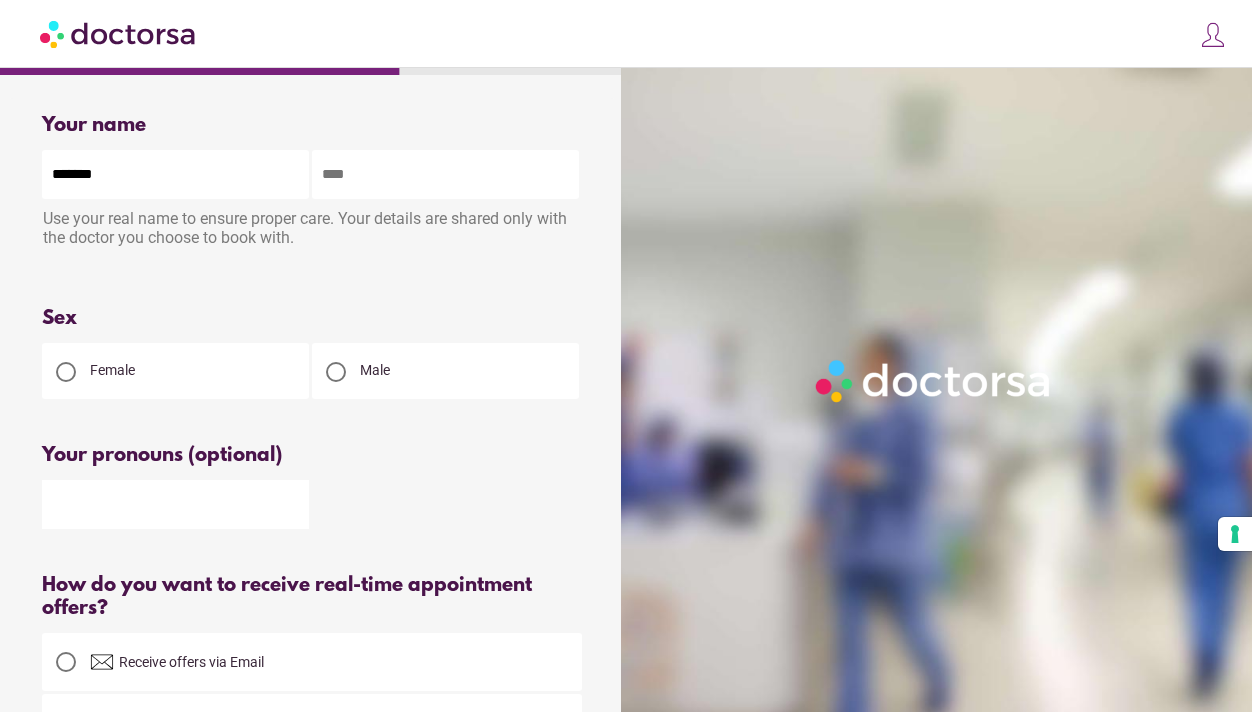 type on "*******" 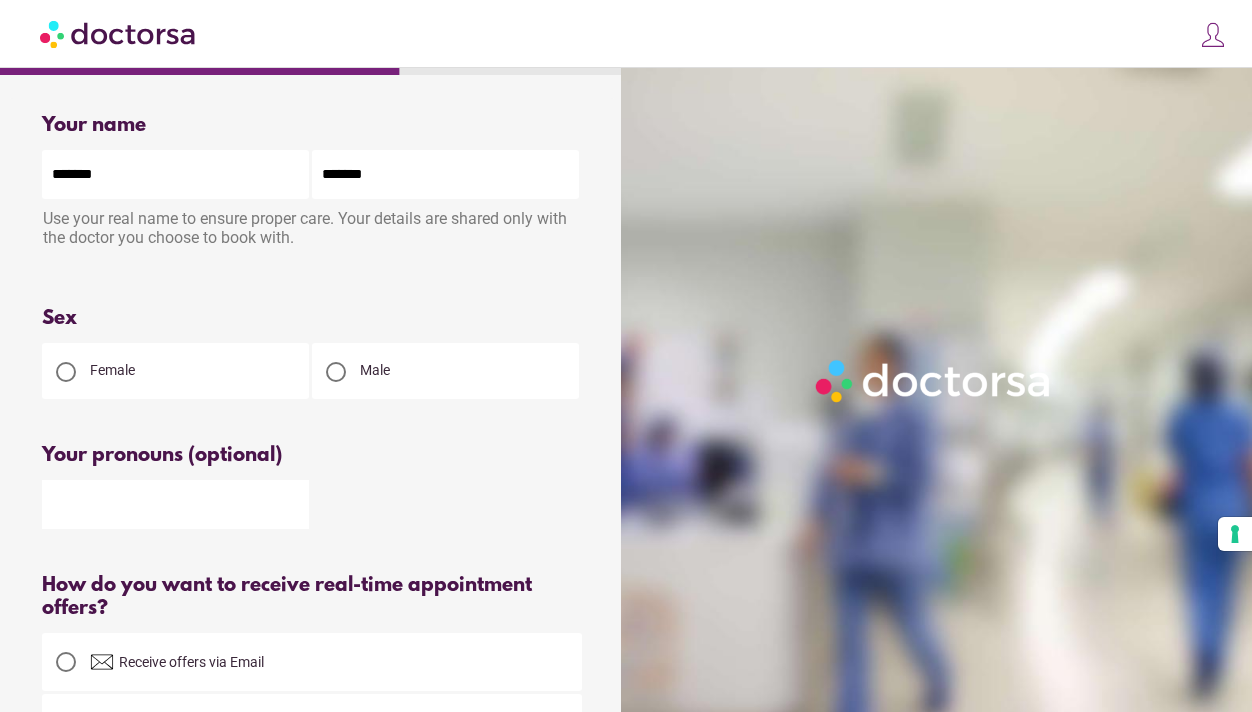 type on "******" 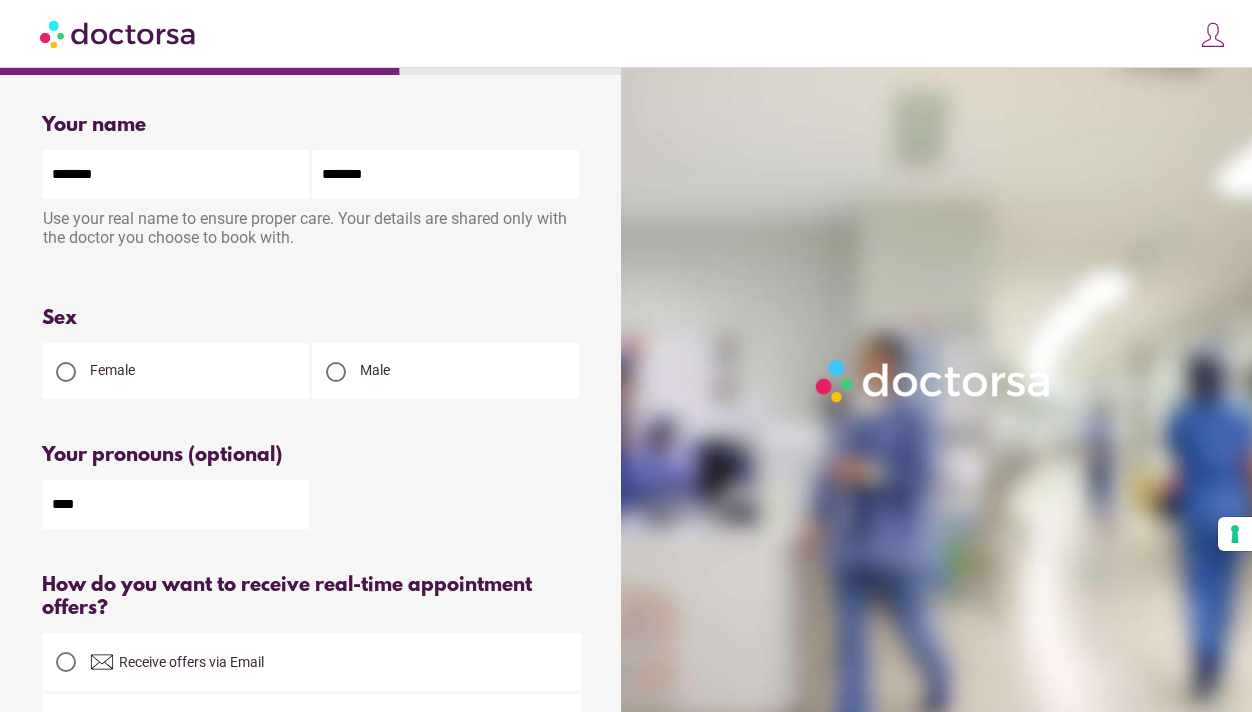 type on "***" 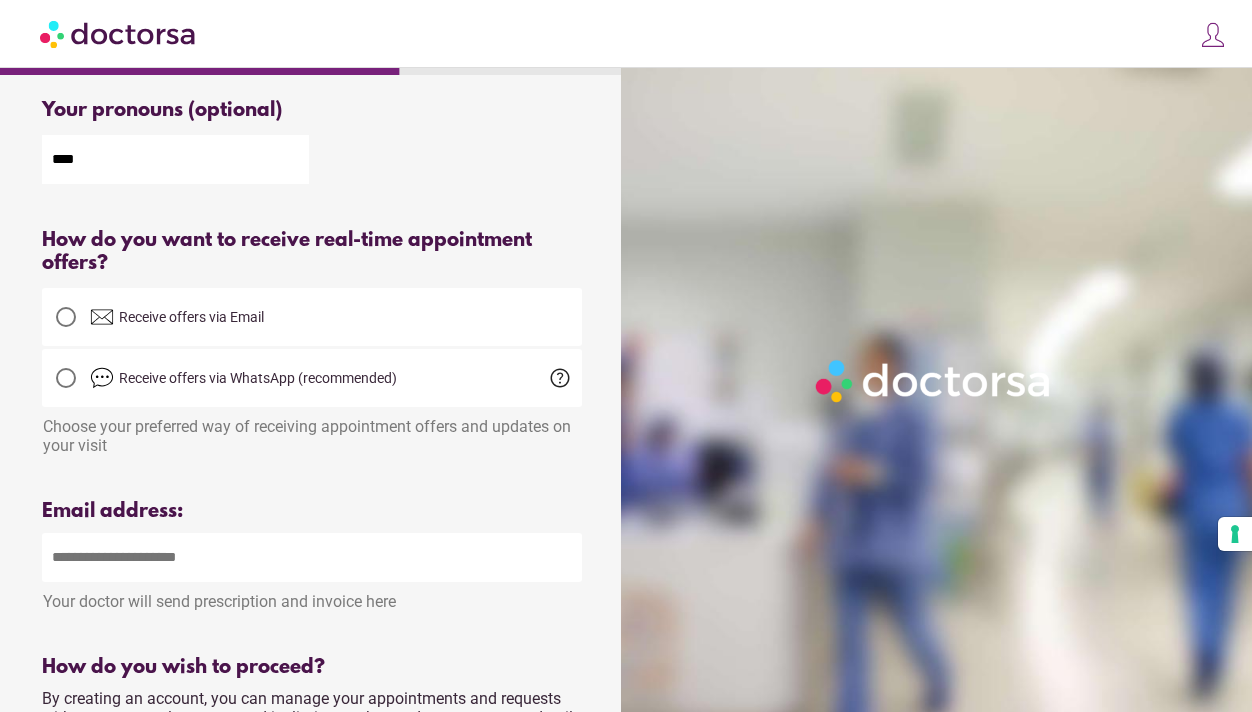 scroll, scrollTop: 348, scrollLeft: 0, axis: vertical 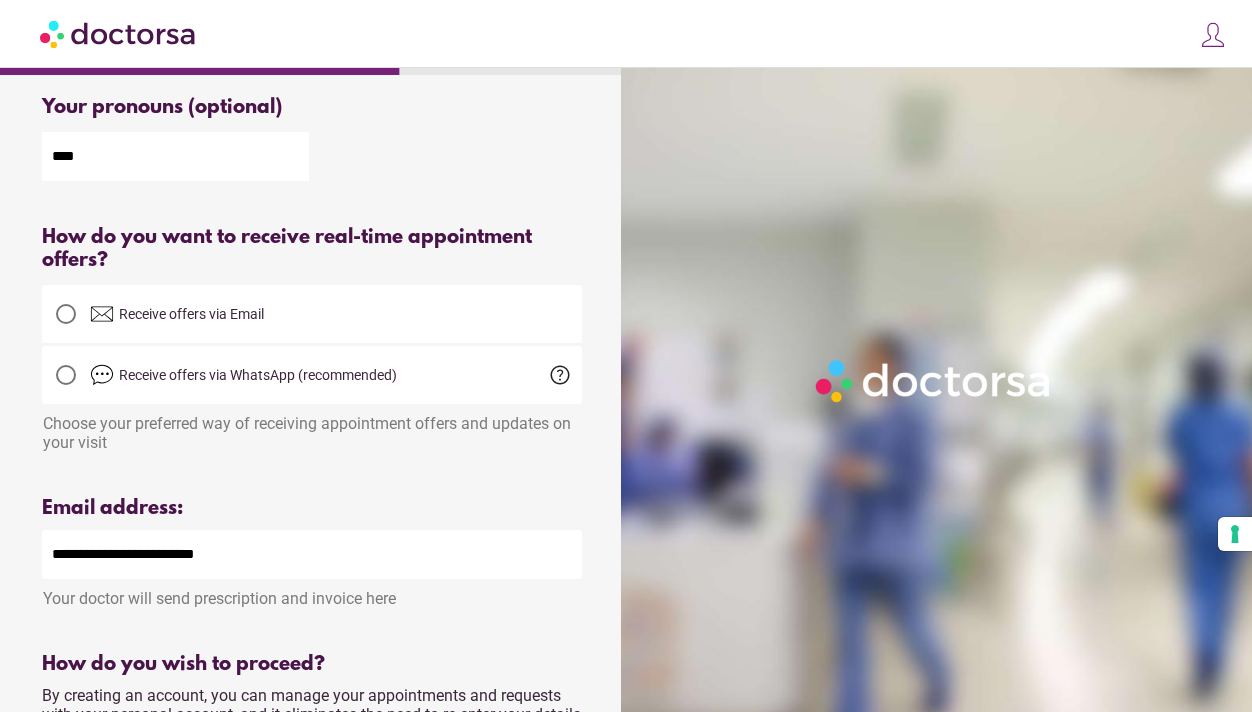 type on "**********" 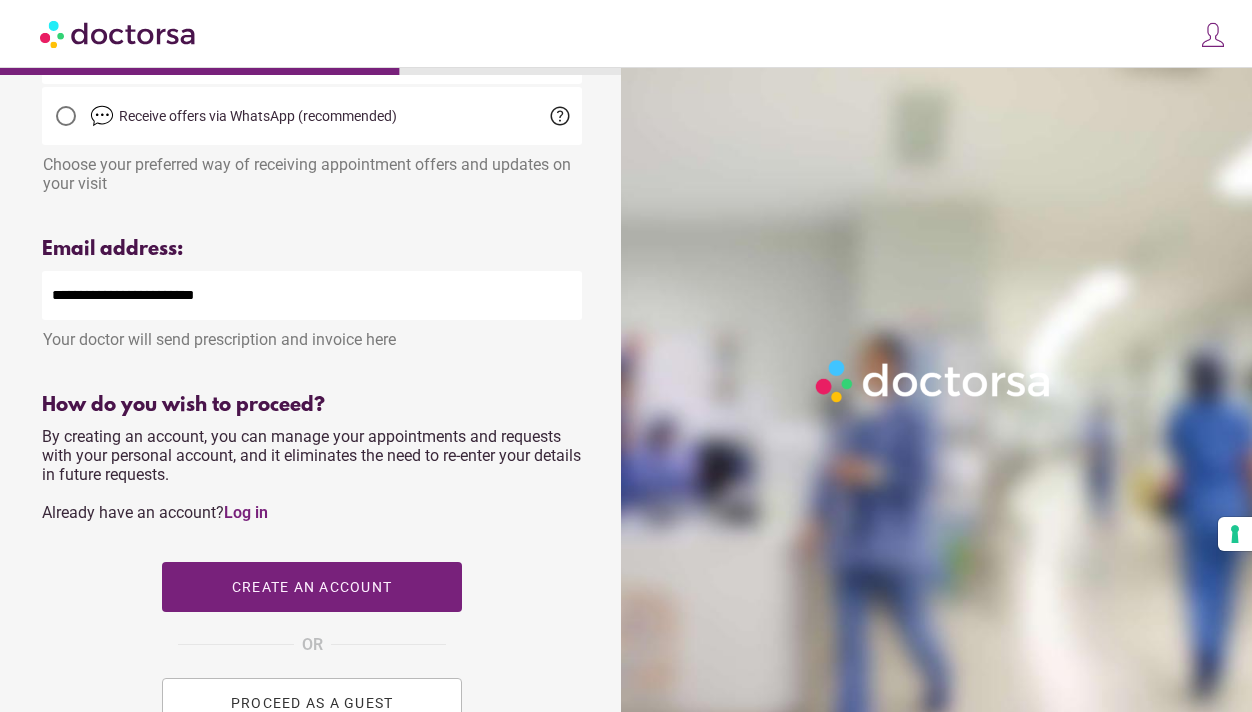 scroll, scrollTop: 608, scrollLeft: 0, axis: vertical 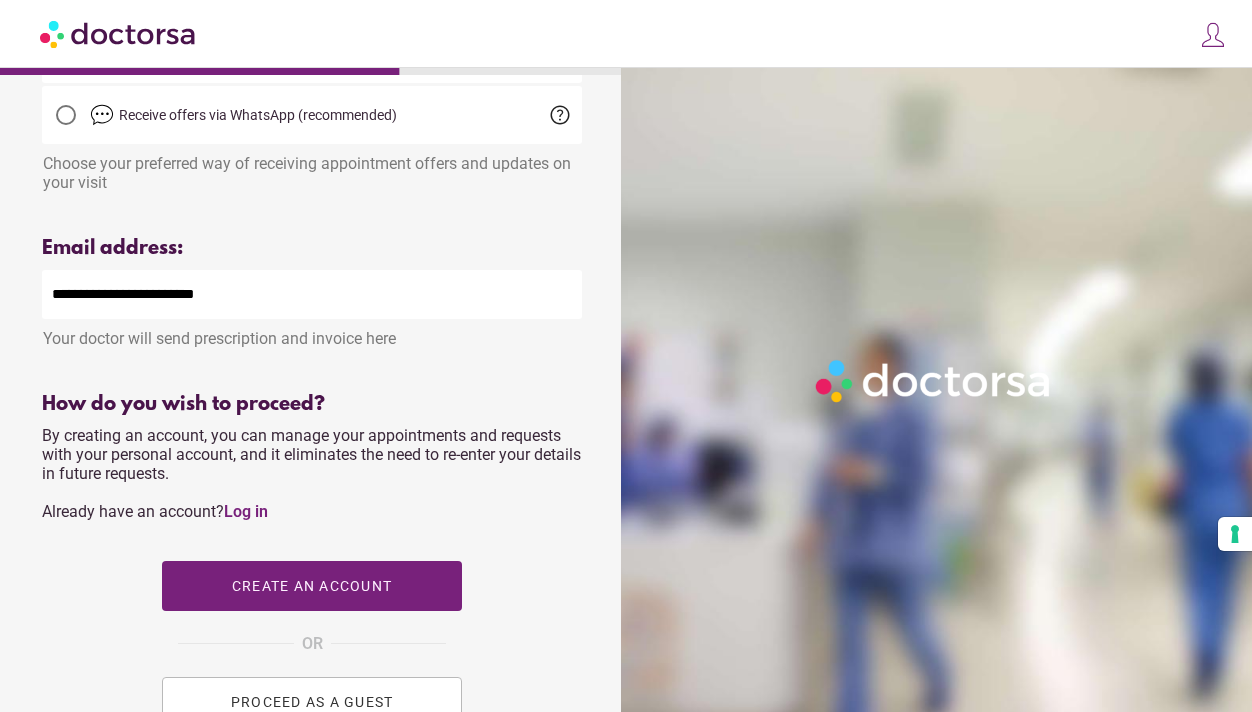 click on "How do you wish to proceed?
By creating an account, you can manage your appointments and requests with your personal
account, and it eliminates the need to re-enter your details in future requests.
Already have an account?  Log in
Create an account
OR
PROCEED AS A GUEST" at bounding box center (312, 570) 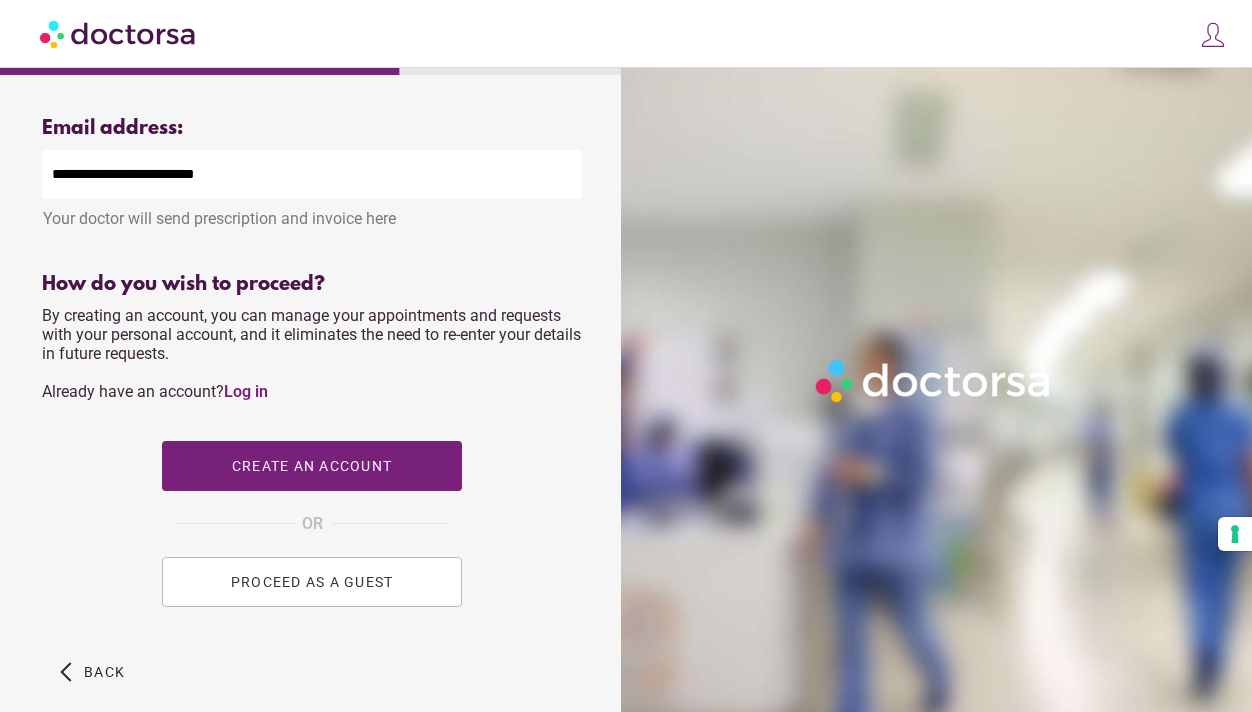 scroll, scrollTop: 761, scrollLeft: 0, axis: vertical 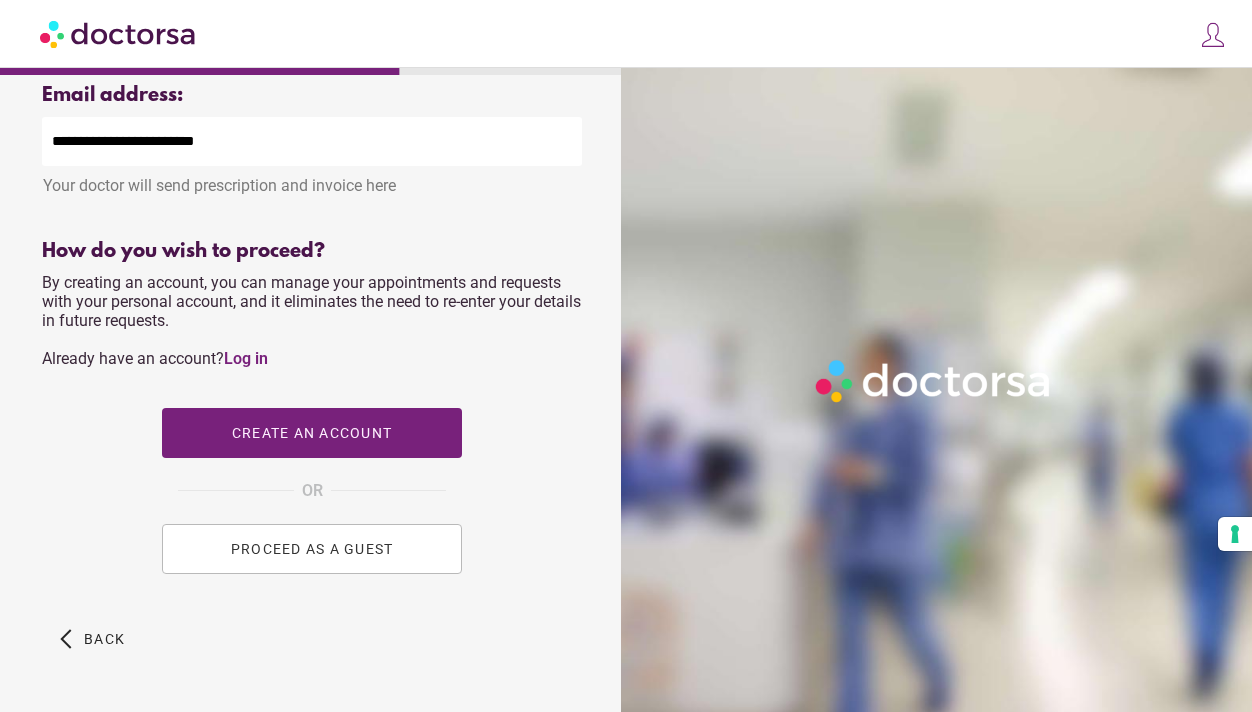 click on "PROCEED AS A GUEST" at bounding box center (312, 549) 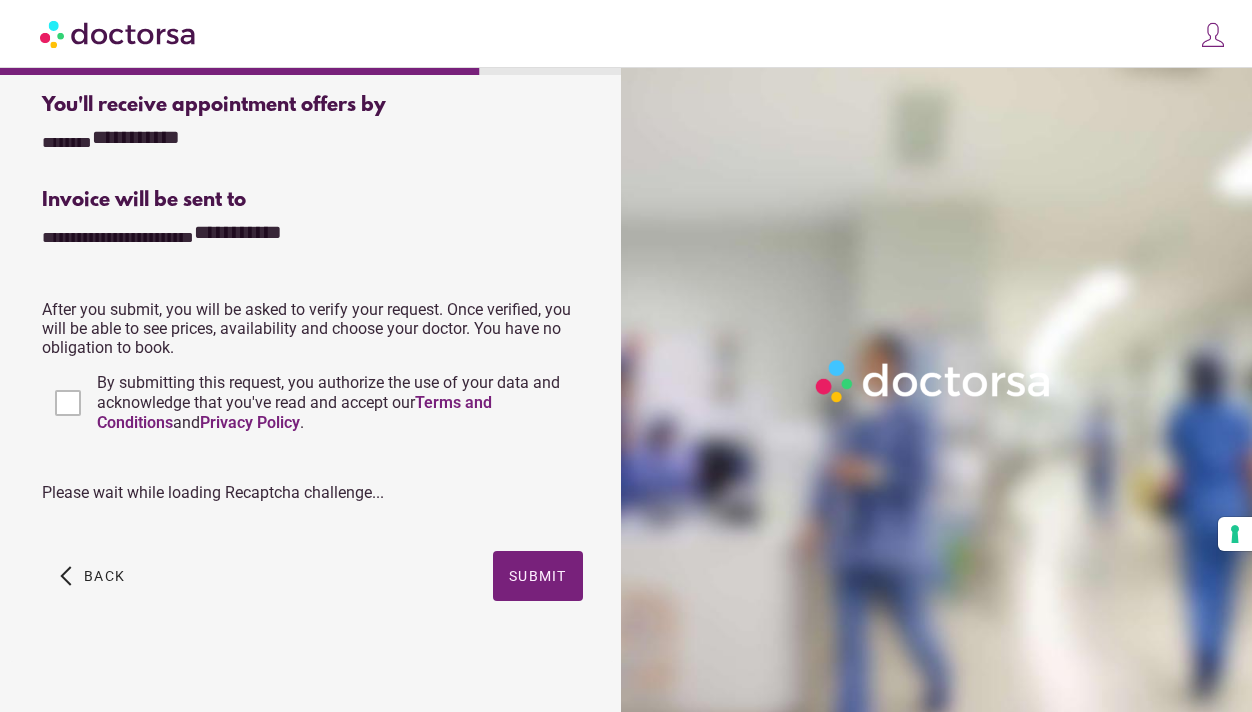scroll, scrollTop: 0, scrollLeft: 0, axis: both 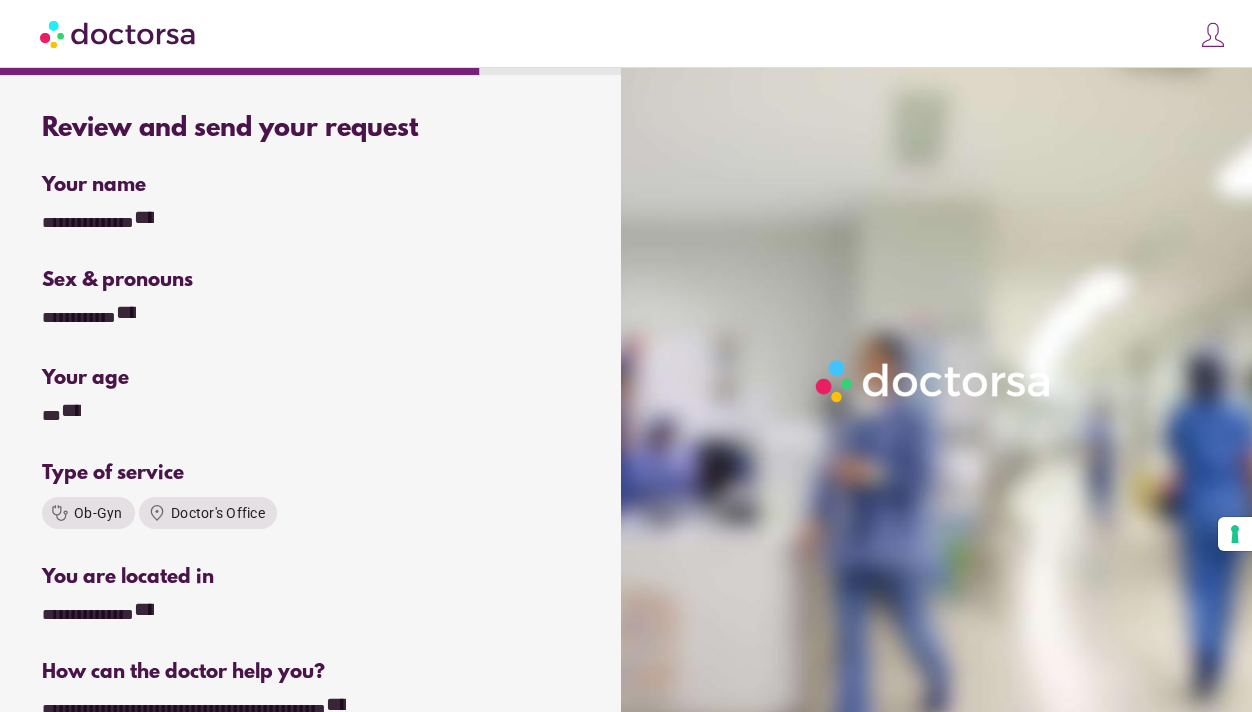 click at bounding box center (312, 444) 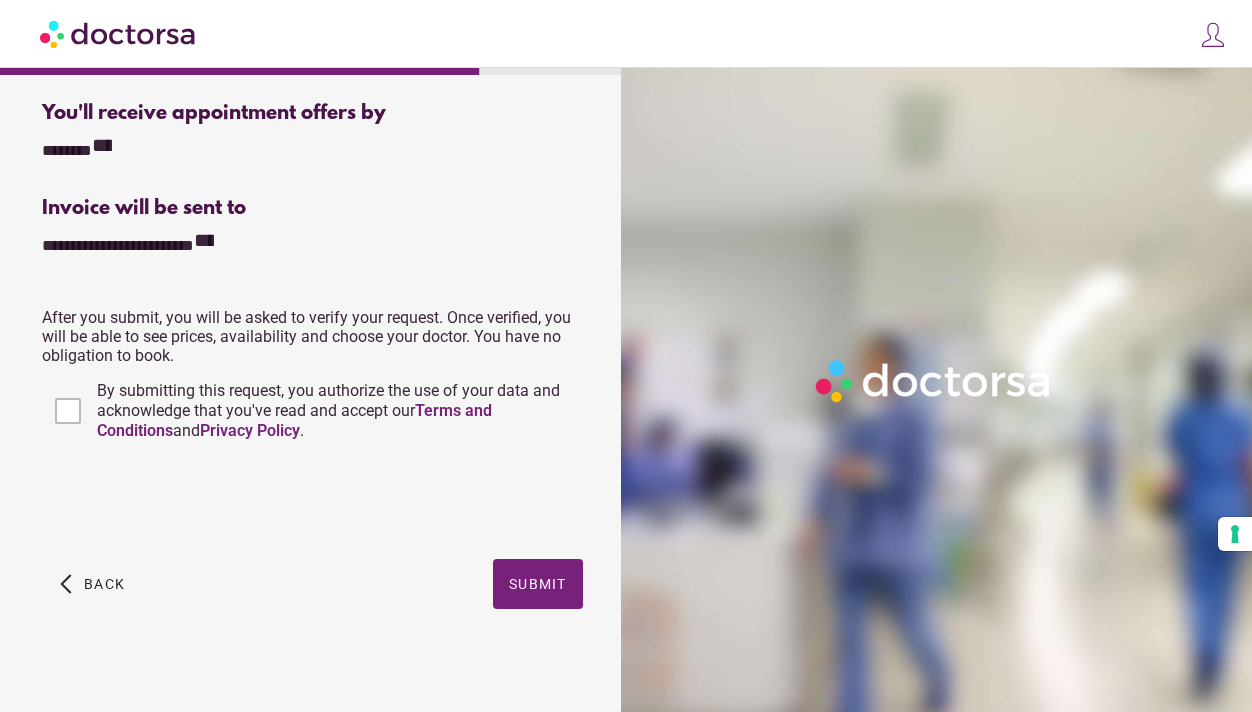 scroll, scrollTop: 748, scrollLeft: 0, axis: vertical 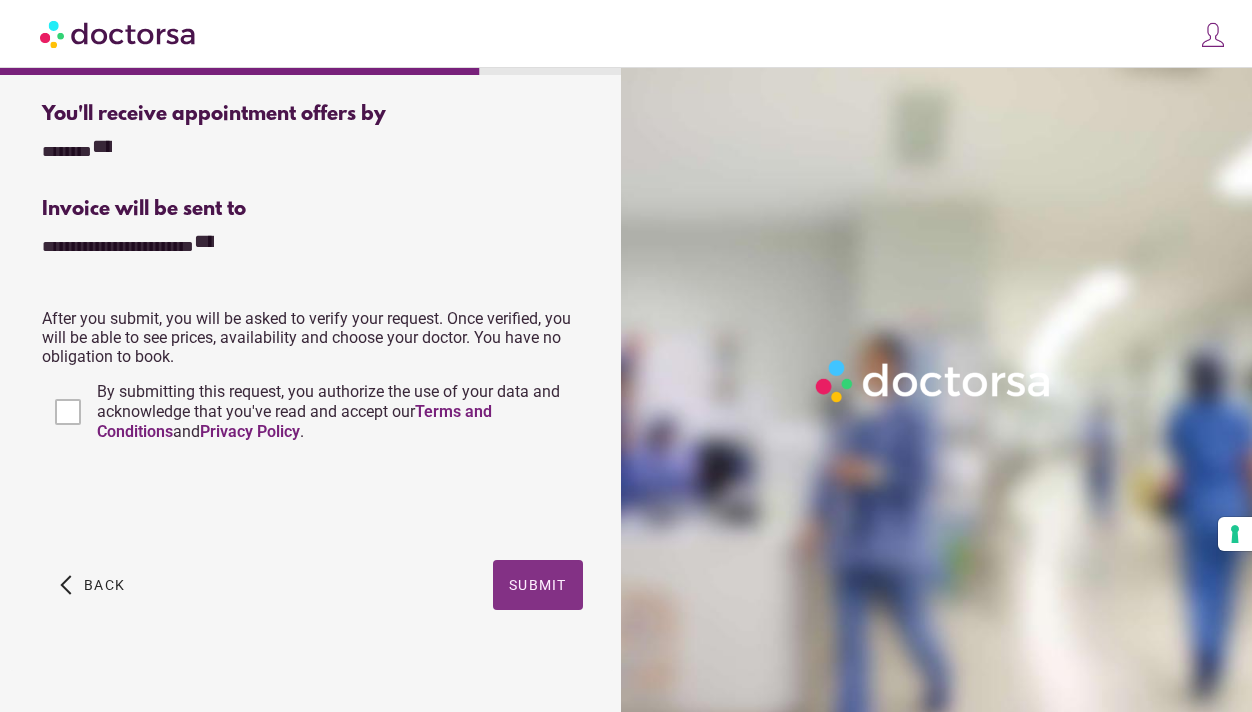 click on "Submit" at bounding box center [538, 585] 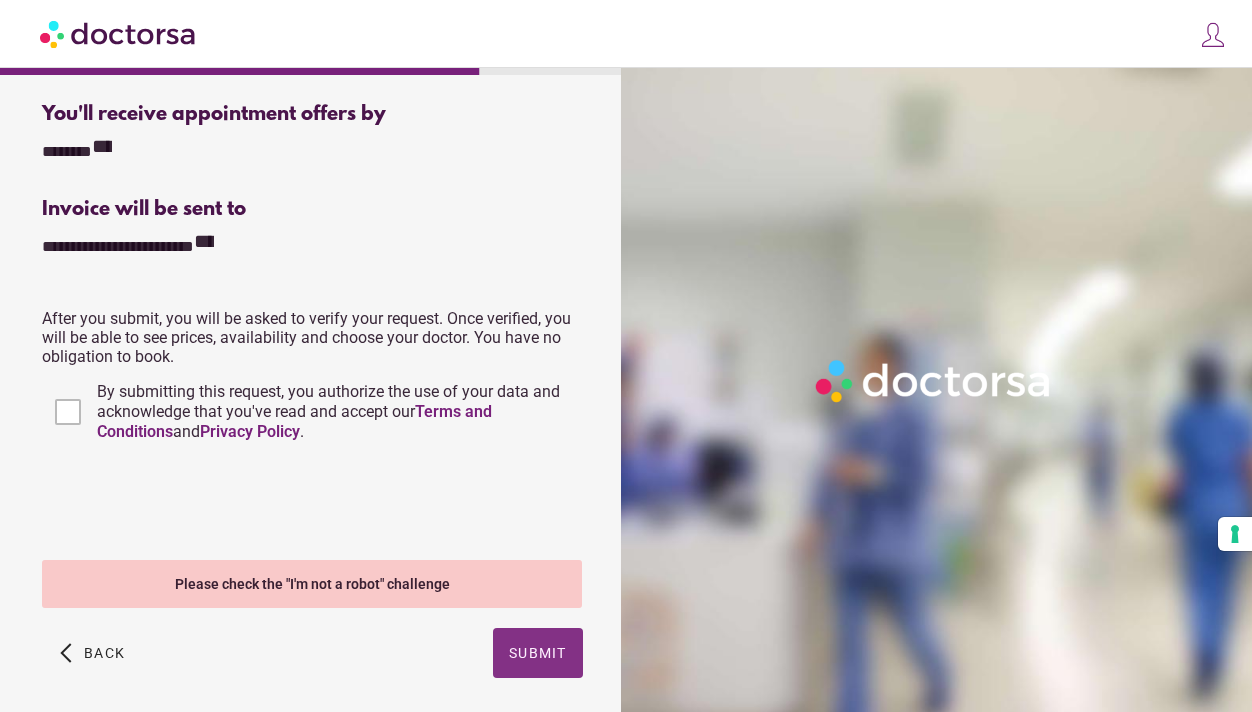 click on "Submit" at bounding box center (538, 653) 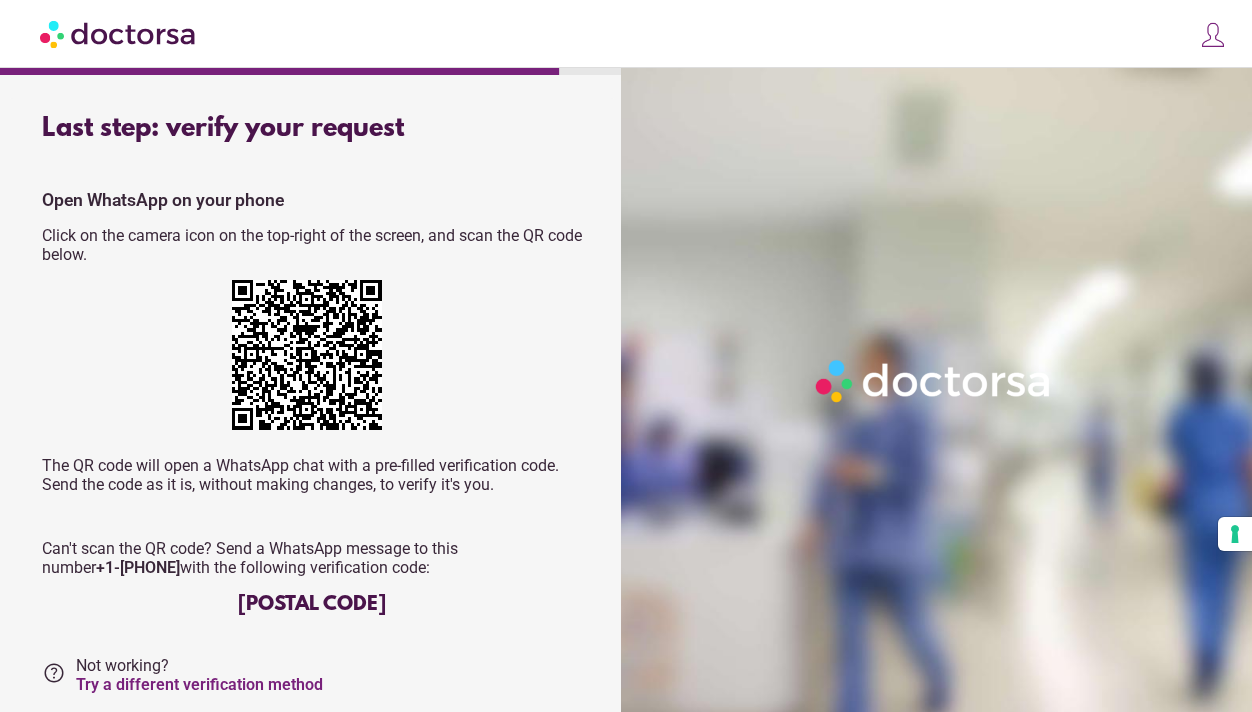 scroll, scrollTop: 0, scrollLeft: 0, axis: both 